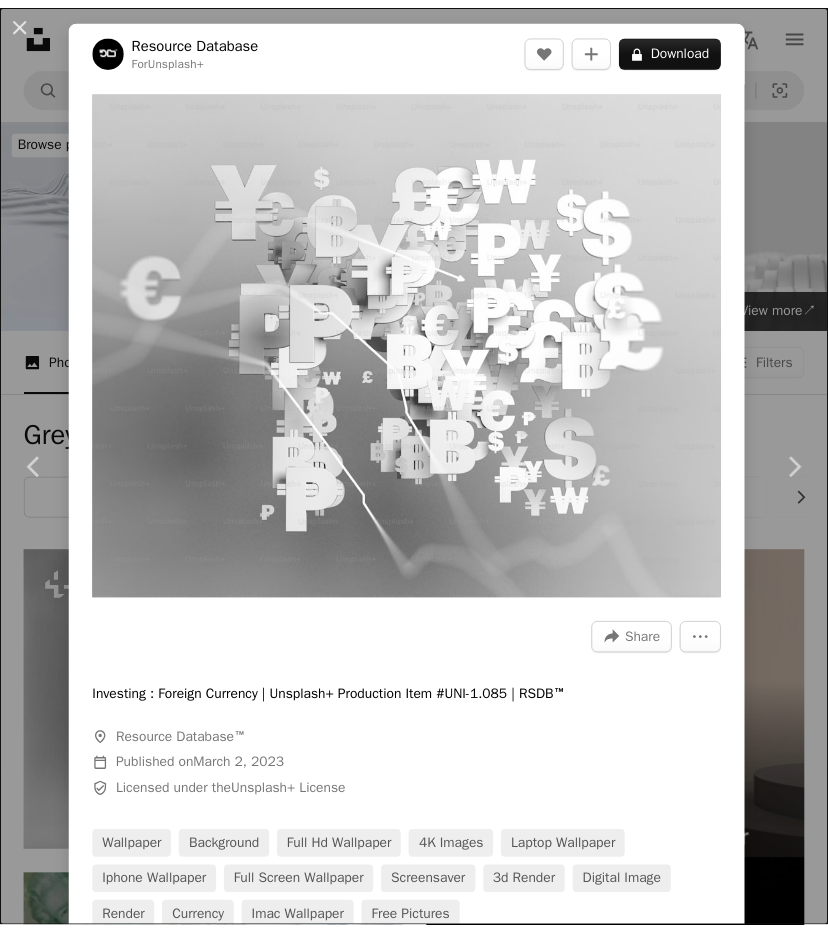 scroll, scrollTop: 35200, scrollLeft: 0, axis: vertical 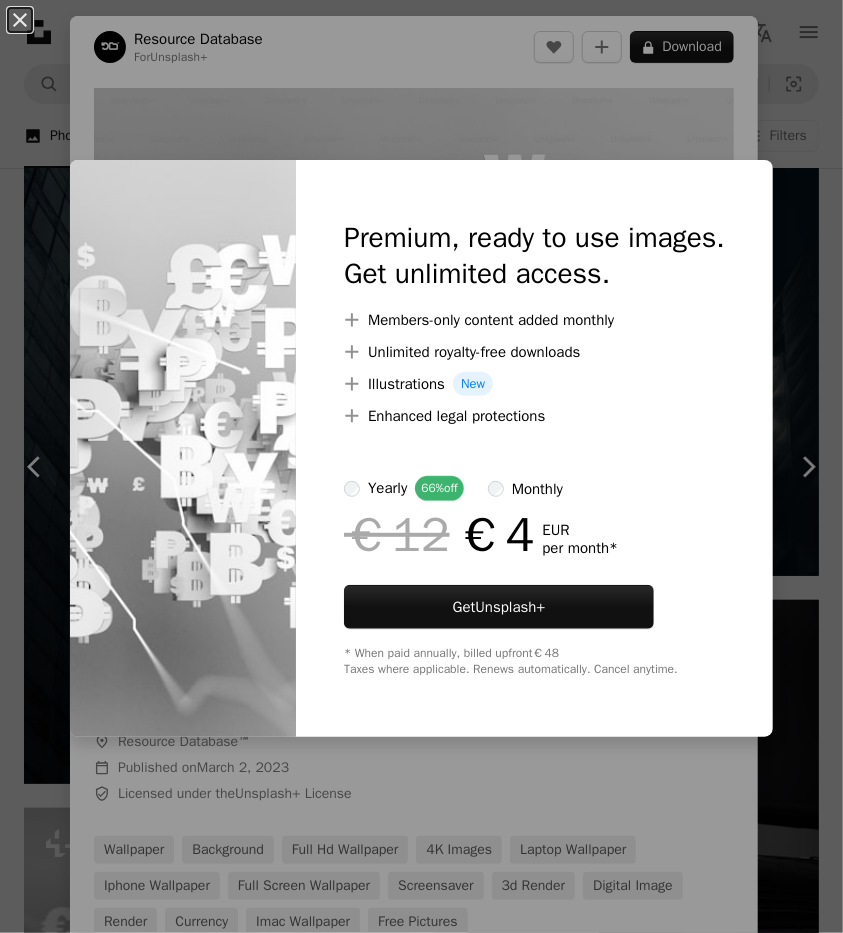 click on "An X shape Premium, ready to use images. Get unlimited access. A plus sign Members-only content added monthly A plus sign Unlimited royalty-free downloads A plus sign Illustrations  New A plus sign Enhanced legal protections yearly 66%  off monthly €12   €4 EUR per month * Get  Unsplash+ * When paid annually, billed upfront  €48 Taxes where applicable. Renews automatically. Cancel anytime." at bounding box center [421, 466] 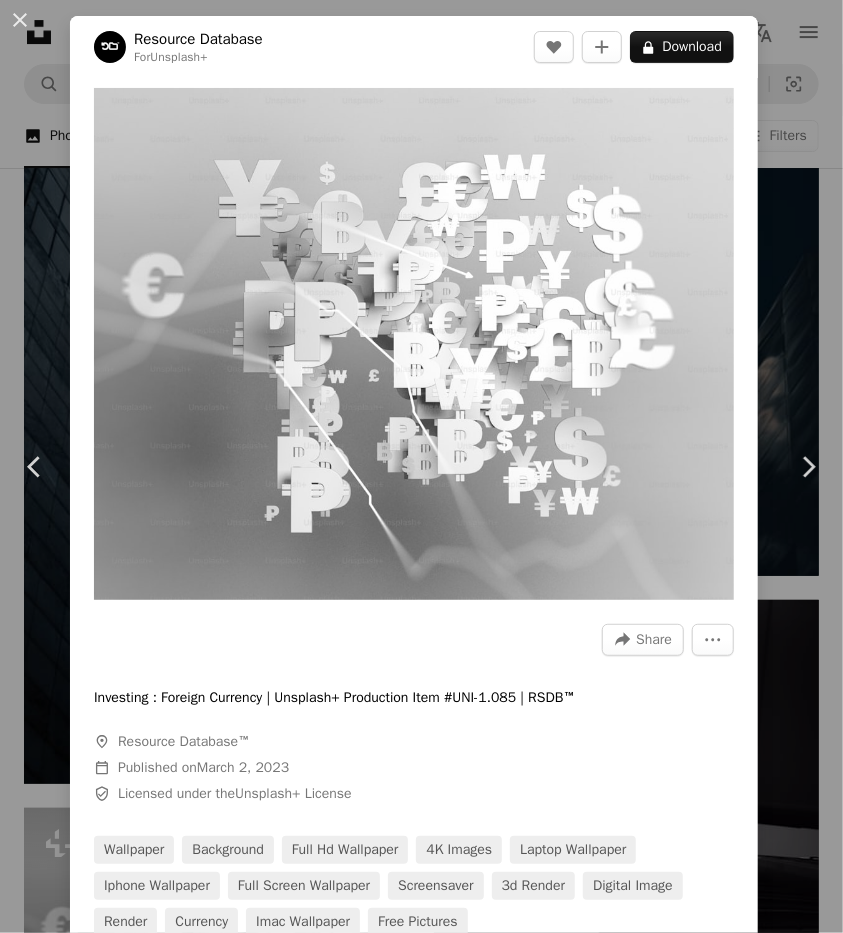 click on "An X shape Chevron left Chevron right Resource Database For  Unsplash+ A heart A plus sign A lock Download Zoom in A forward-right arrow Share More Actions Investing : Foreign Currency | Unsplash+ Production Item #UNI-1.085 | RSDB™ A map marker Resource Database™ Calendar outlined Published on  March 2, 2023 Safety Licensed under the  Unsplash+ License wallpaper background full hd wallpaper 4K Images laptop wallpaper iphone wallpaper full screen wallpaper screensaver 3d render digital image render currency imac wallpaper Free pictures From this series Chevron right Plus sign for Unsplash+ Plus sign for Unsplash+ Plus sign for Unsplash+ Plus sign for Unsplash+ Plus sign for Unsplash+ Plus sign for Unsplash+ Plus sign for Unsplash+ Plus sign for Unsplash+ Plus sign for Unsplash+ Plus sign for Unsplash+ Related images Plus sign for Unsplash+ A heart A plus sign Resource Database For  Unsplash+ A lock Download Plus sign for Unsplash+ A heart A plus sign Resource Database For  Unsplash+ A lock Download A heart" at bounding box center [421, 466] 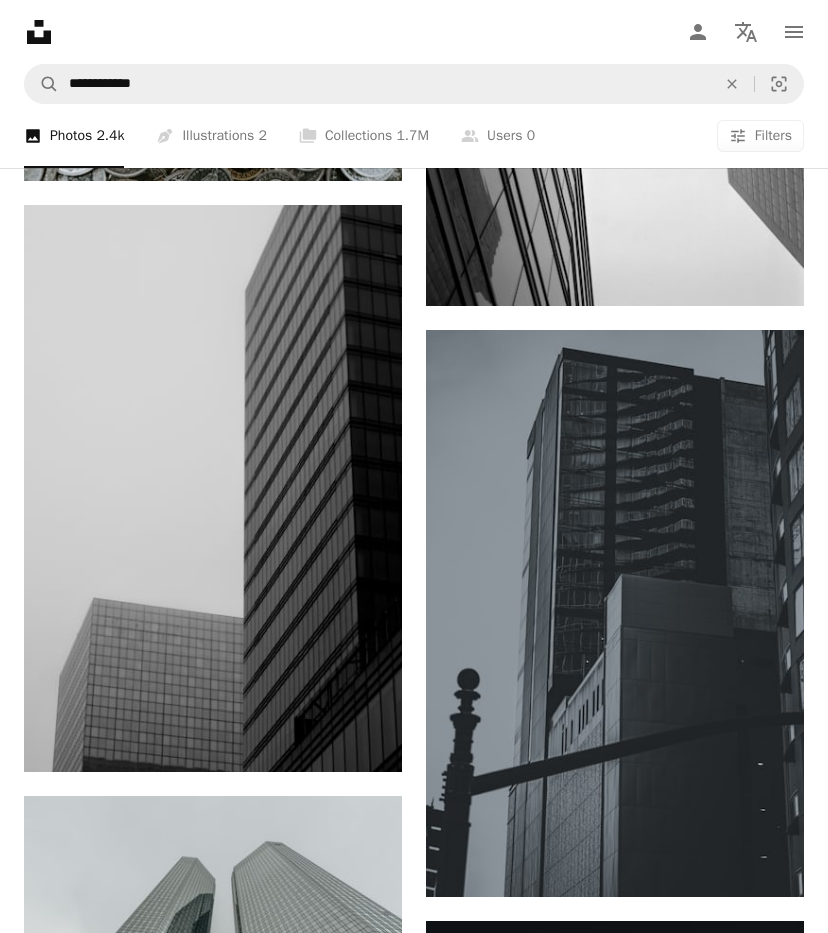 scroll, scrollTop: 43100, scrollLeft: 0, axis: vertical 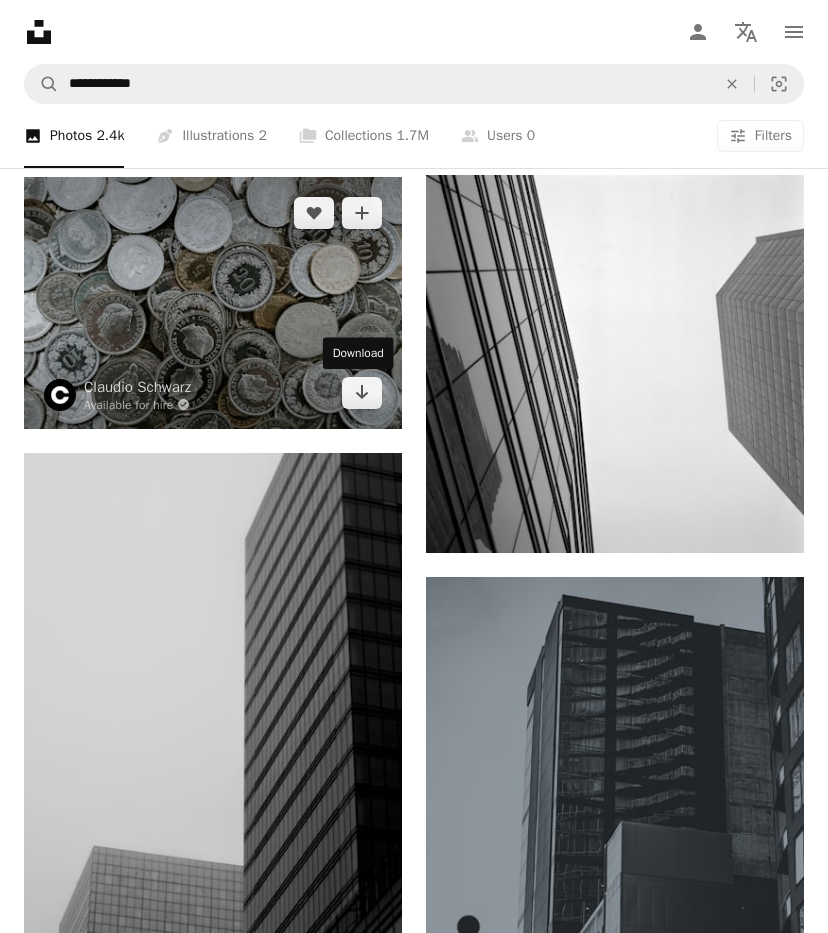 click at bounding box center (213, 303) 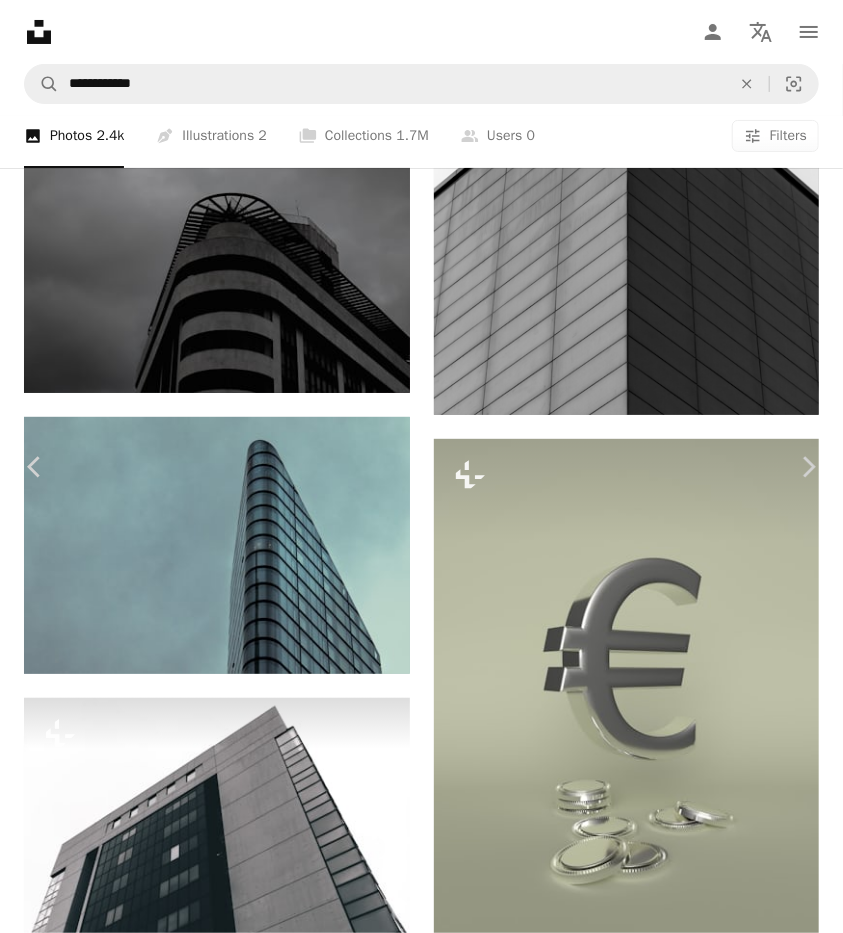 click on "Download free" at bounding box center (644, 6872) 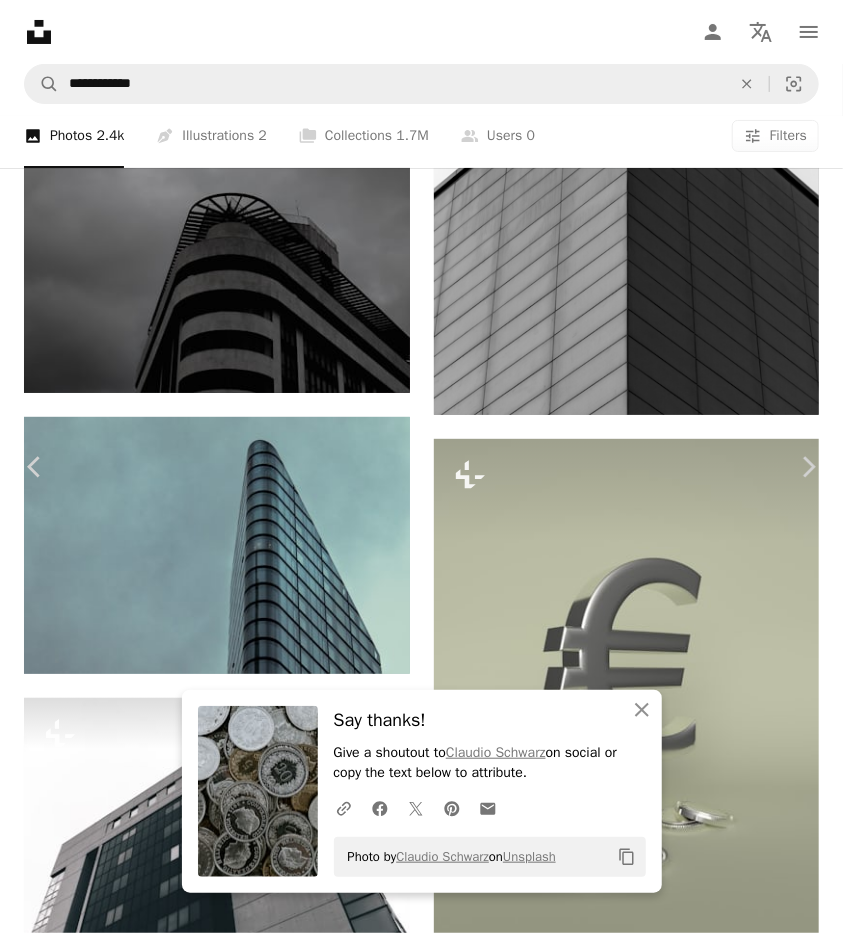 click on "Download free" at bounding box center (644, 6872) 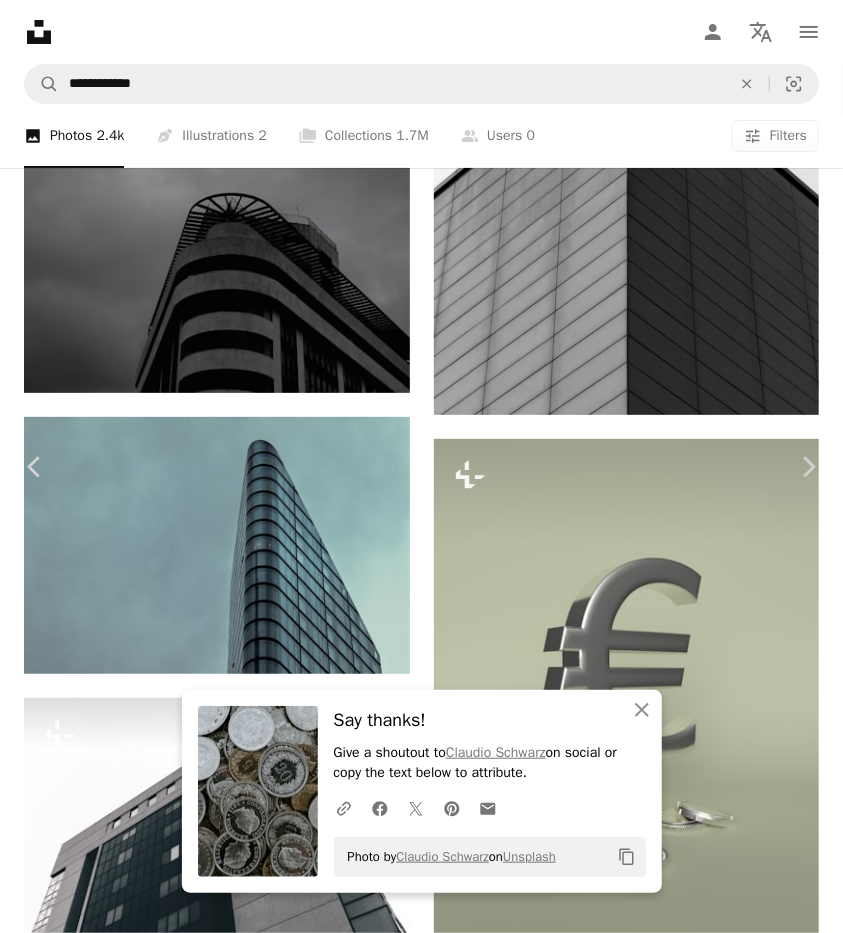 click on "An X shape Chevron left Chevron right An X shape Close Say thanks! Give a shoutout to  [PERSON]  on social or copy the text below to attribute. A URL sharing icon (chains) Facebook icon X (formerly Twitter) icon Pinterest icon An envelope Photo by  [PERSON]  on  Unsplash
Copy content [PERSON] Available for hire A checkmark inside of a circle A heart A plus sign Download free Chevron down Zoom in Views 1,989,743 Downloads 8,954 A forward-right arrow Share Info icon Info More Actions Calendar outlined Published on  [MONTH] [DAY], [YEAR] Camera SONY, ILCE-7RM3 Safety Free to use under the  Unsplash License money coin grey rug nickel dime Free stock photos Browse premium related images on iStock  |  Save 20% with code UNSPLASH20 Related images A heart A plus sign [PERSON] Available for hire A checkmark inside of a circle Arrow pointing down A heart A plus sign [PERSON] Available for hire A checkmark inside of a circle Arrow pointing down A heart A plus sign" at bounding box center [421, 7291] 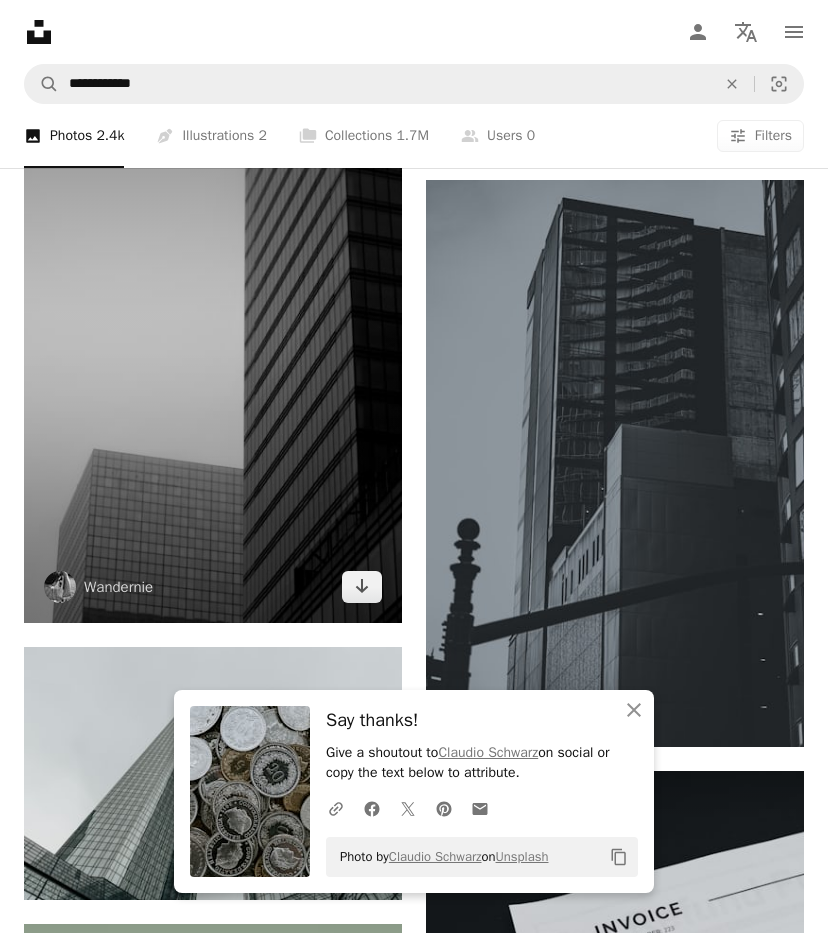 scroll, scrollTop: 43500, scrollLeft: 0, axis: vertical 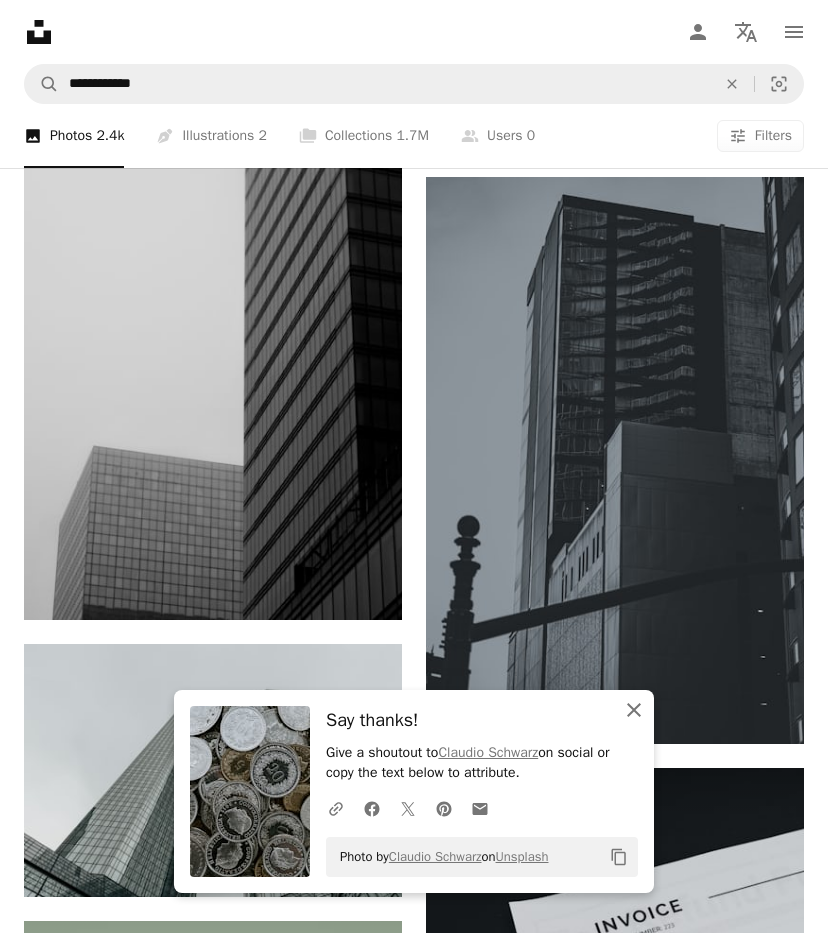 click on "An X shape" 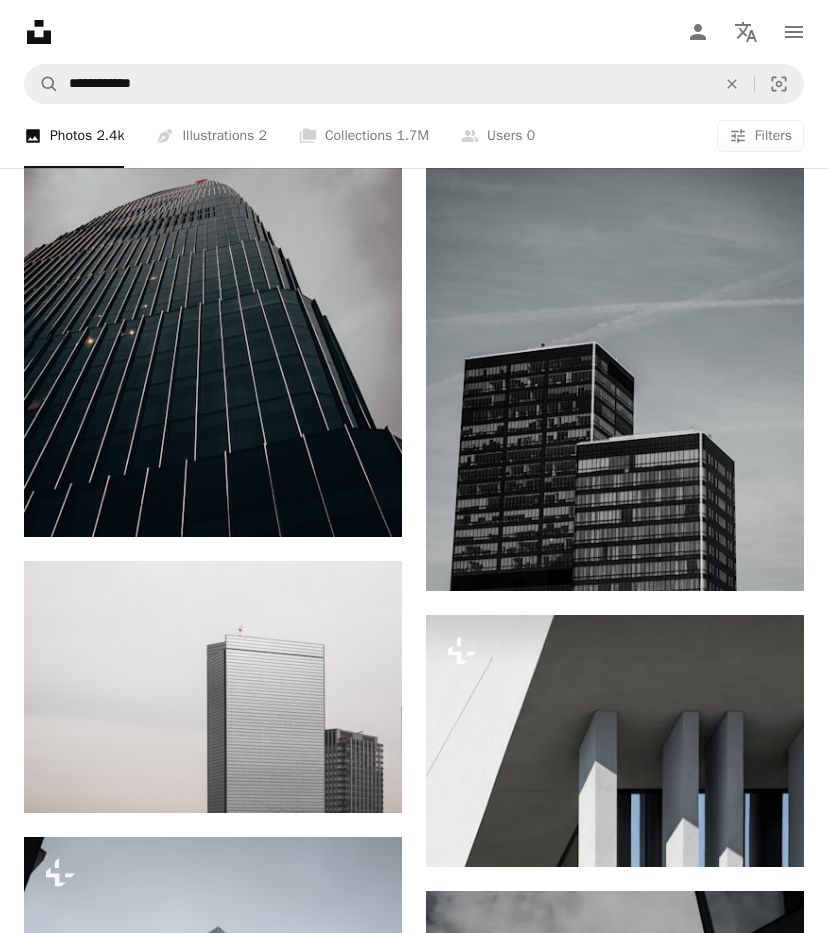 scroll, scrollTop: 48400, scrollLeft: 0, axis: vertical 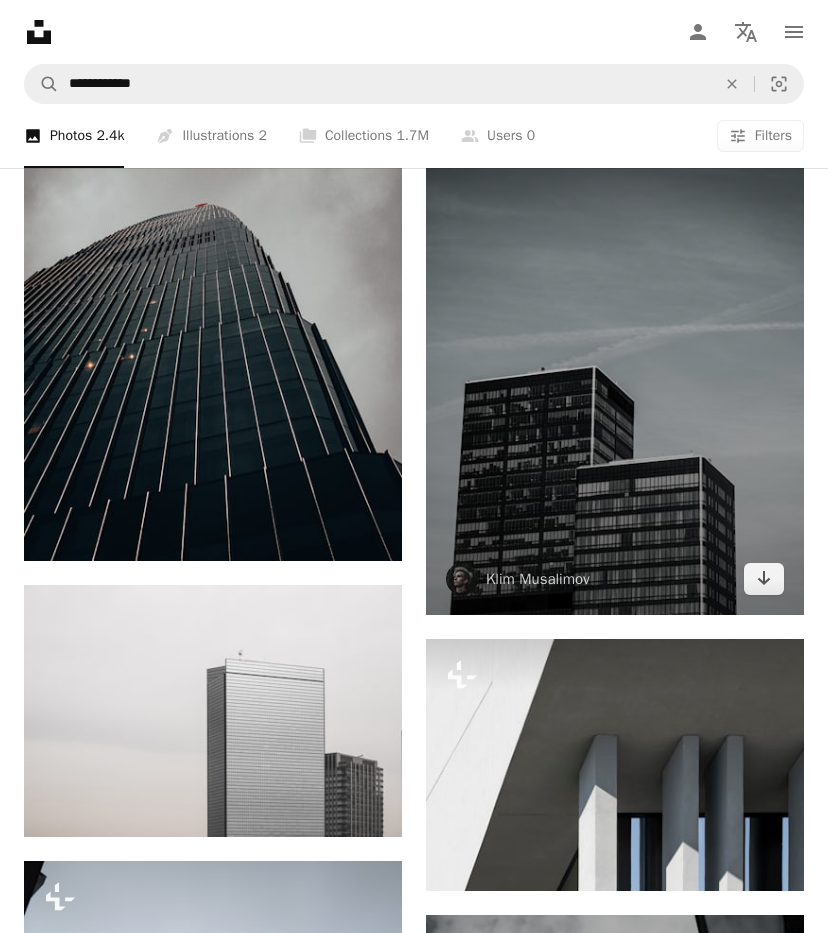 click at bounding box center (615, 331) 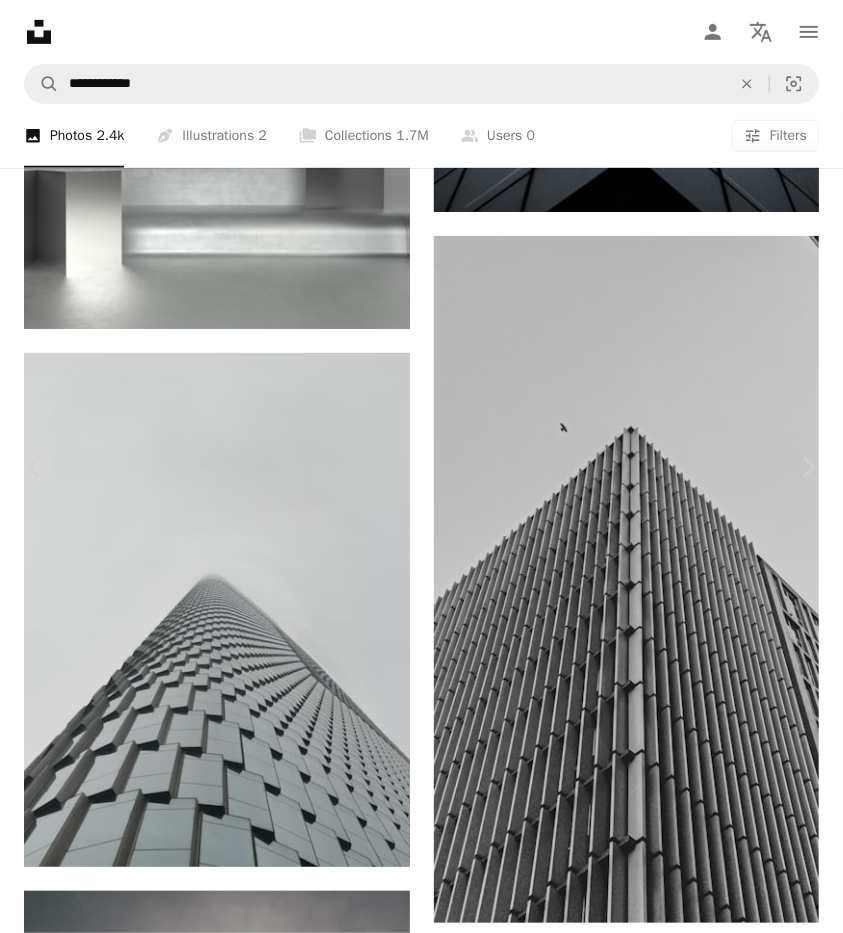 click on "[FIRST] [LAST] [PERSON] A heart A plus sign Download free Chevron down" at bounding box center [414, 6885] 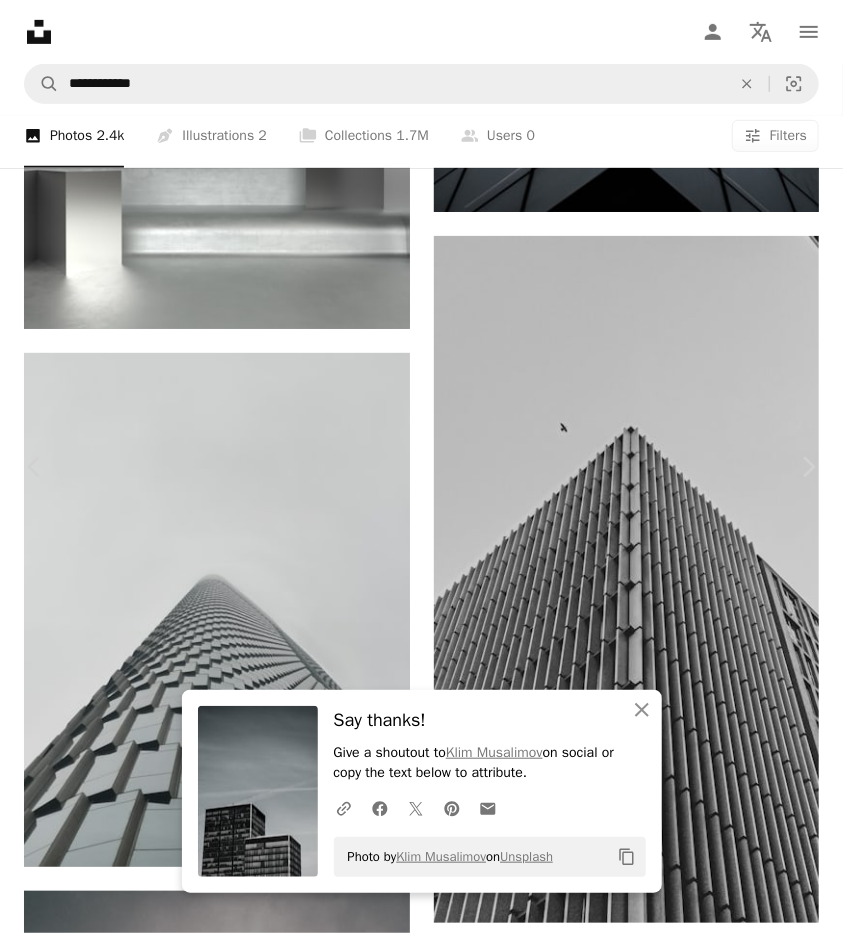 click on "[FIRST] [LAST] on Unsplash
Copy content [FIRST] [LAST] [USERNAME] A heart A plus sign Download free Chevron down Zoom in Views 29,915 Downloads 197 A forward-right arrow Share Info icon Info More Actions Skyscrapers Calendar outlined Published on  October 11, 2020 Camera NIKON CORPORATION, NIKON D5600 Safety Free to use under the  Unsplash License wallpaper black architecture street minimal urban minimalist minimalism skyscraper architecture wallpaper skyscrapers skyscraper wallpaper building city grey office building outdoors town housing asphalt HD Wallpapers Browse premium related images on iStock  |  Save 20% with code UNSPLASH20 View more on iStock  ↗ Related images A heart A plus sign [FIRST] [LAST] Arrow pointing down A heart A plus sign For" at bounding box center [421, 7304] 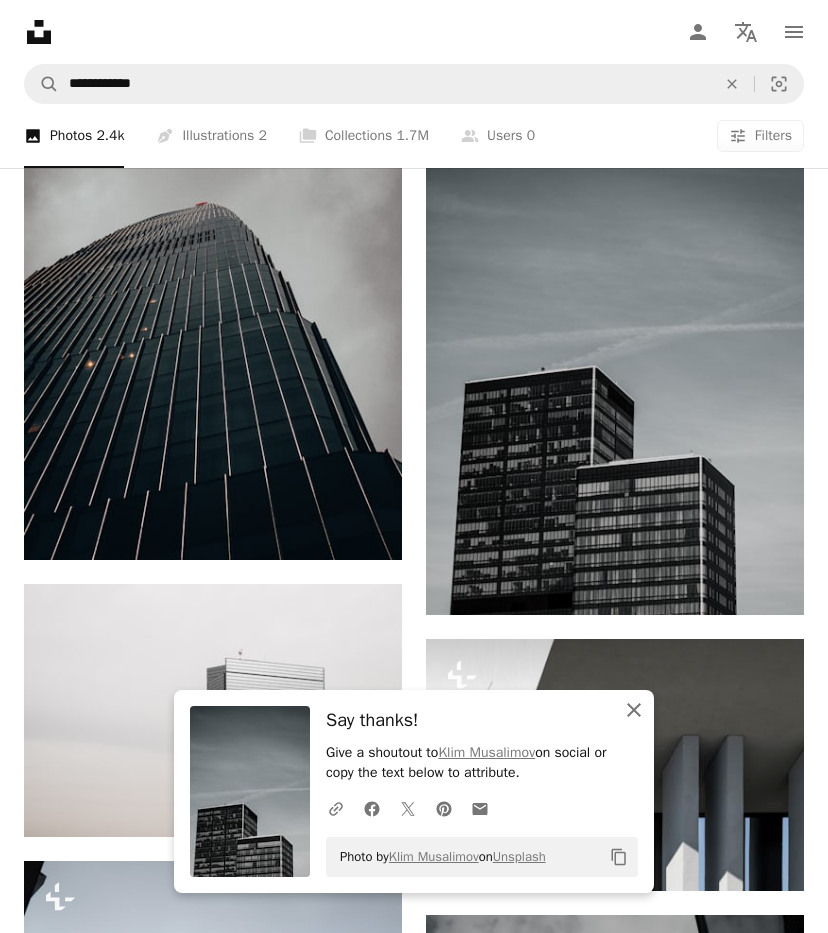 click on "An X shape" 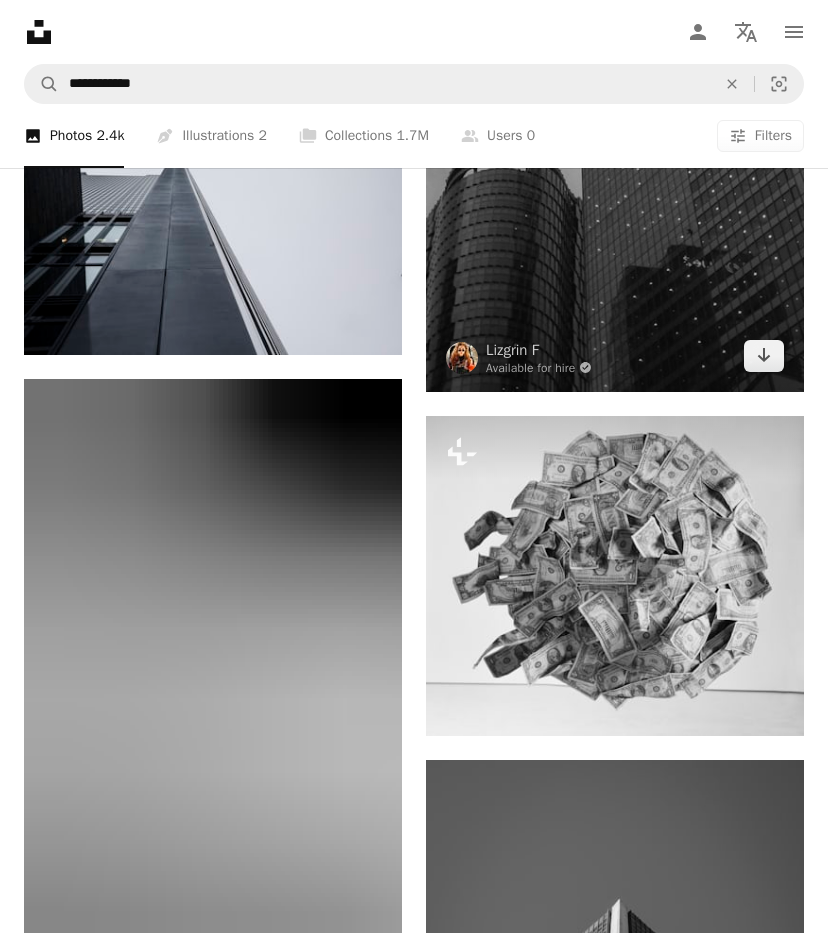 scroll, scrollTop: 71900, scrollLeft: 0, axis: vertical 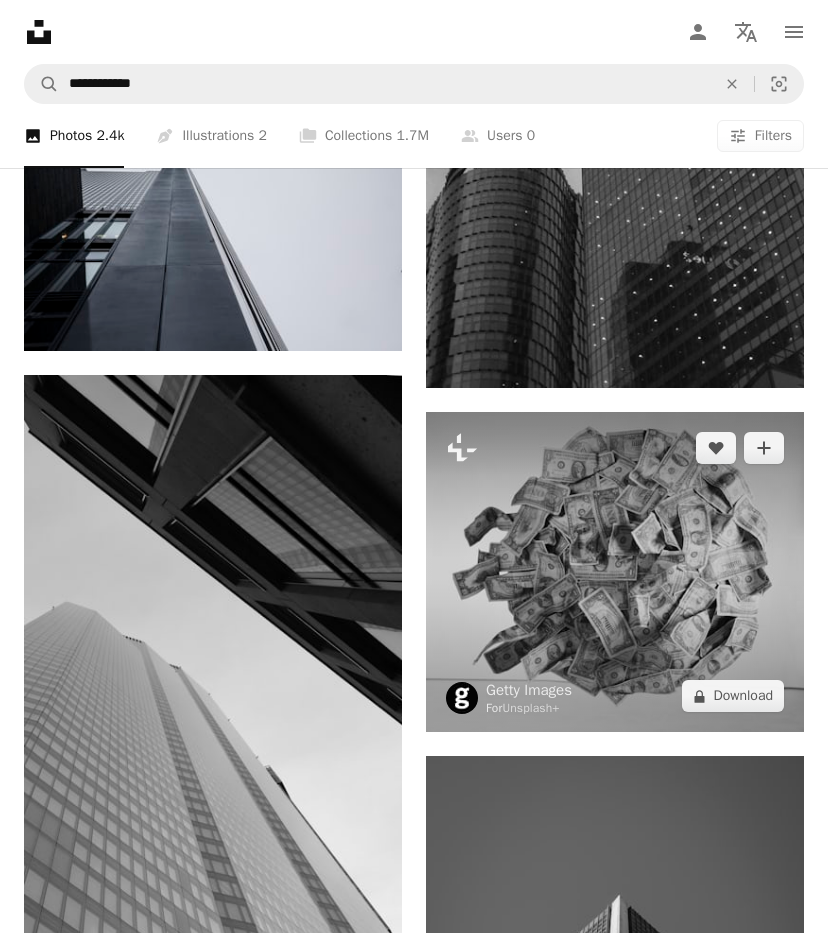 click at bounding box center (615, 572) 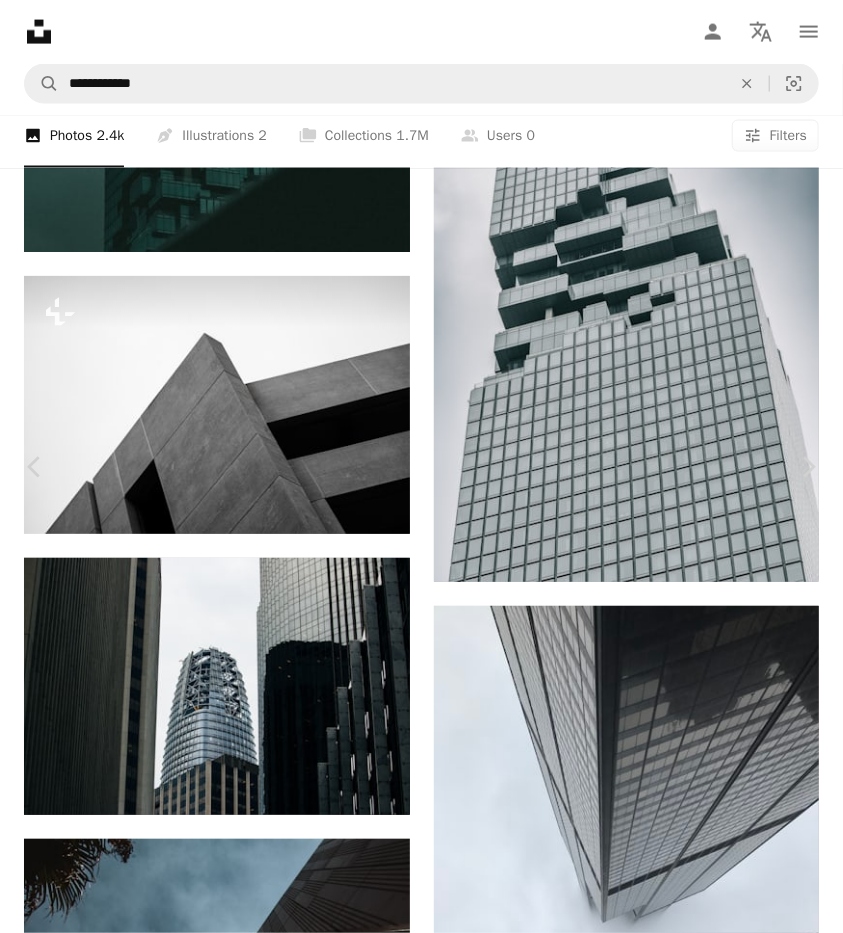 click on "An X shape Chevron left Chevron right Getty Images For  Unsplash+ A heart A plus sign A lock Download Zoom in A forward-right arrow Share More Actions Calendar outlined Published on  [MONTH] [DAY], [YEAR] Safety Licensed under the  Unsplash+ License finance white background photography old money horizontal abundance archival no people 1980 studio shot american culture variation us currency Free pictures Related images Plus sign for Unsplash+ A heart A plus sign [FIRST] [LAST] 🇨🇦 For  Unsplash+ A lock Download Plus sign for Unsplash+ A heart A plus sign [FIRST] [LAST] For  Unsplash+ A lock Download Plus sign for Unsplash+ A heart A plus sign [FIRST] [LAST] For  Unsplash+ A lock Download Plus sign for Unsplash+ A heart A plus sign [FIRST] [LAST] For  Unsplash+ A lock Download Plus sign for Unsplash+ A heart A plus sign" at bounding box center (421, 7674) 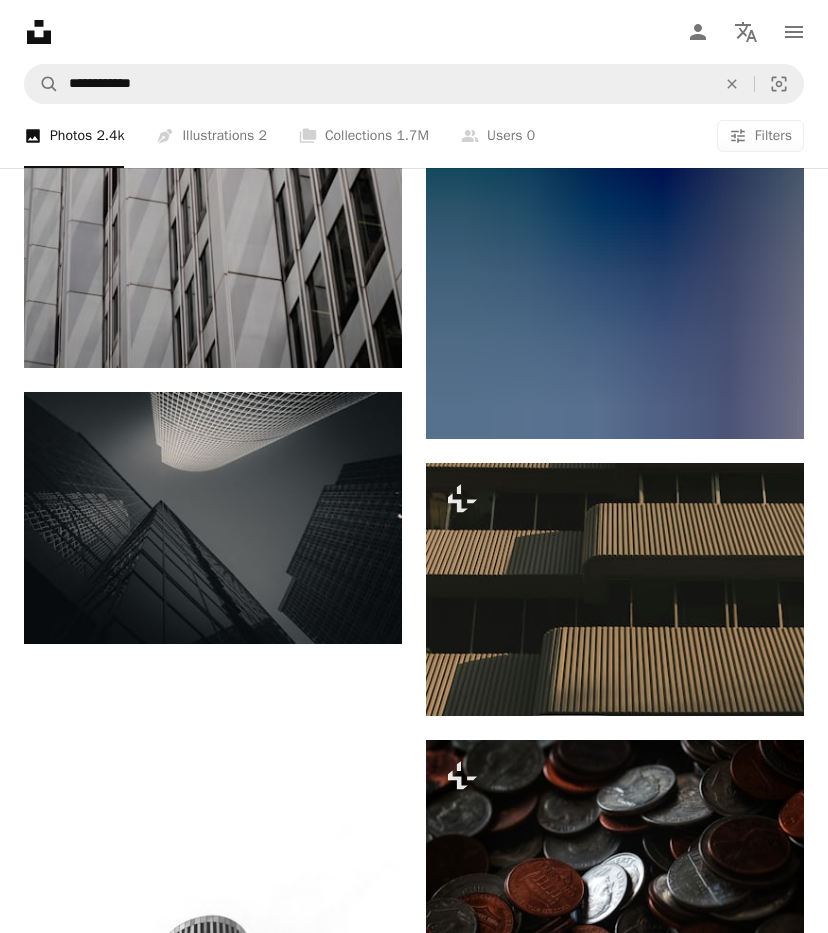 scroll, scrollTop: 80000, scrollLeft: 0, axis: vertical 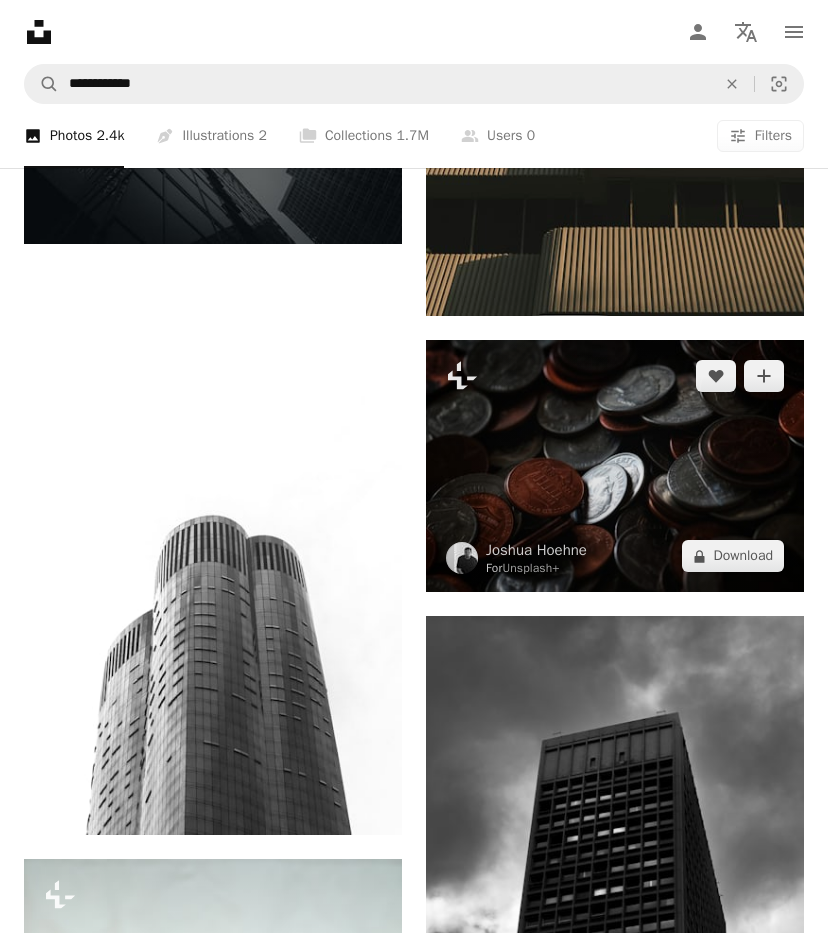 click at bounding box center (615, 466) 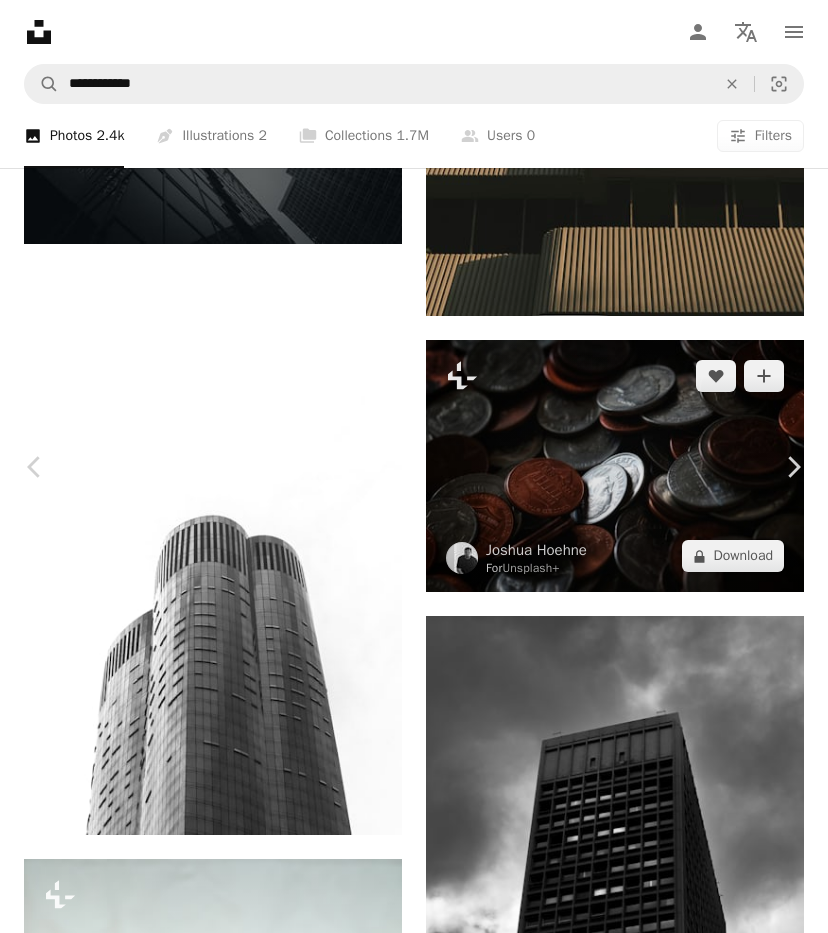 click on "[FIRST] [LAST] For Unsplash+ A heart A plus sign Download Zoom in ––– –– ––– ––– –––– –––– A forward-right arrow Share More Actions ––– – ––– – – –– – ––––. ––– ––– –––– –––– ––– ––– – –––– –––– ––– ––– –––– –––– From this series Chevron right Related images" at bounding box center [414, 3874] 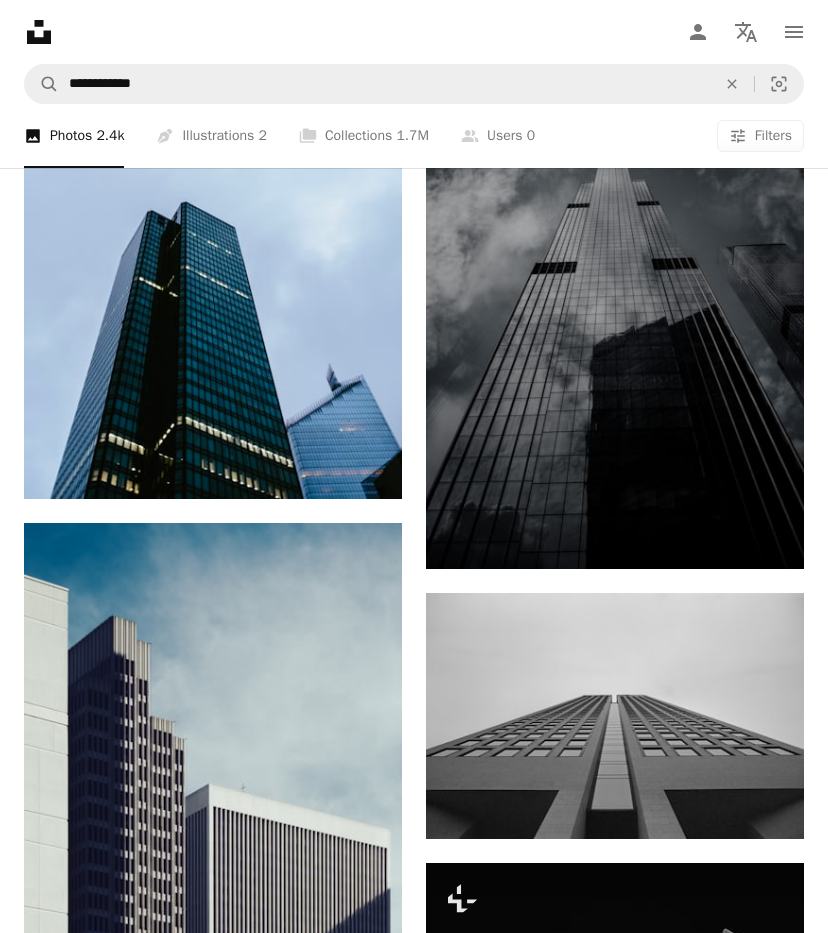 scroll, scrollTop: 85200, scrollLeft: 0, axis: vertical 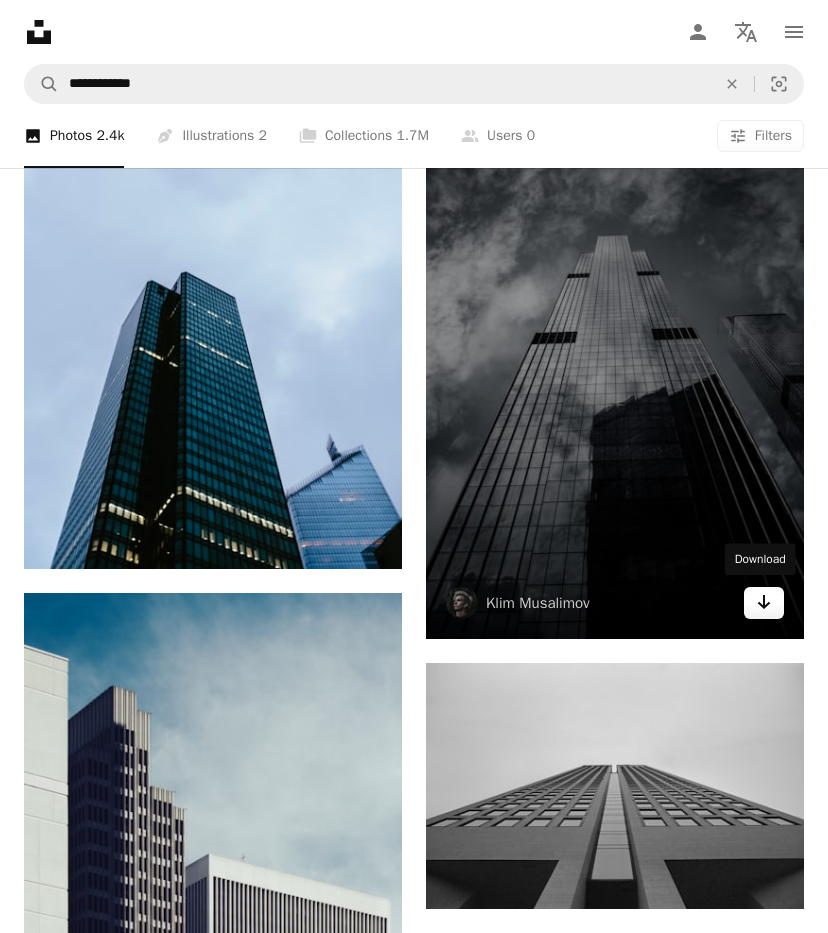 click 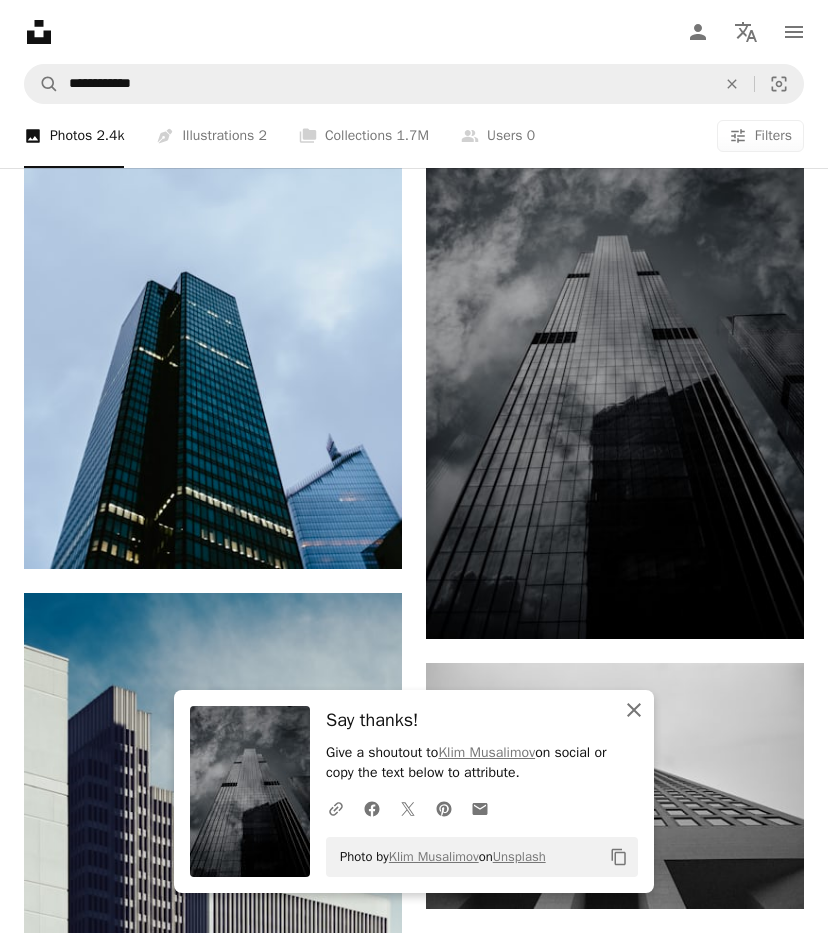 click on "An X shape" 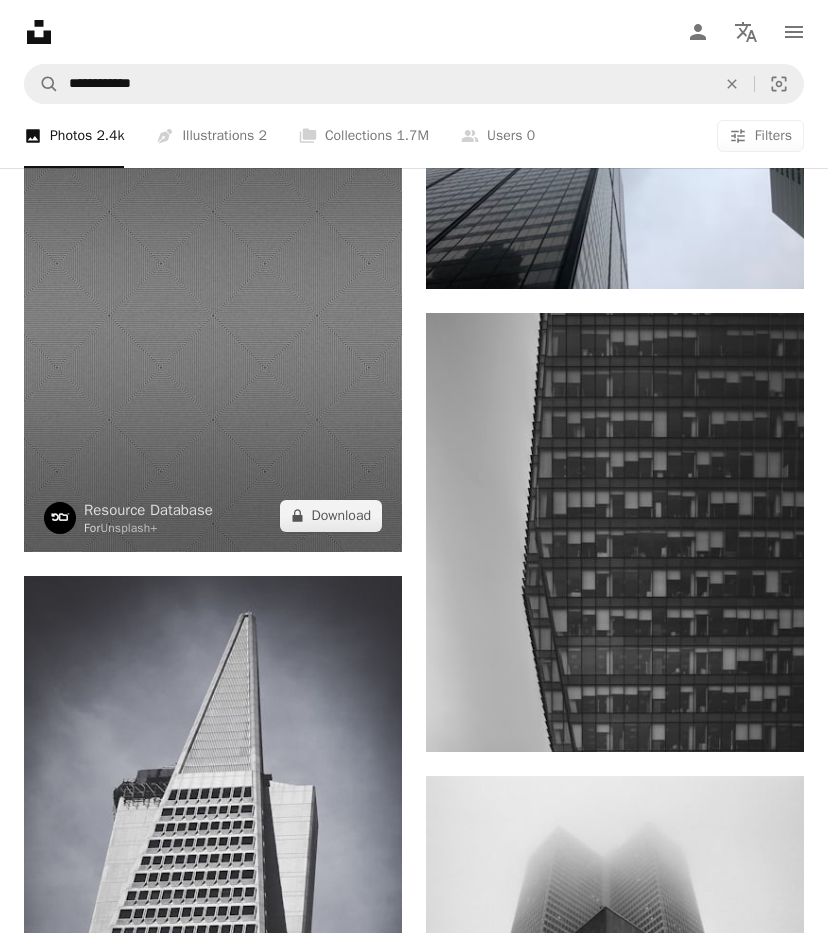 scroll, scrollTop: 115500, scrollLeft: 0, axis: vertical 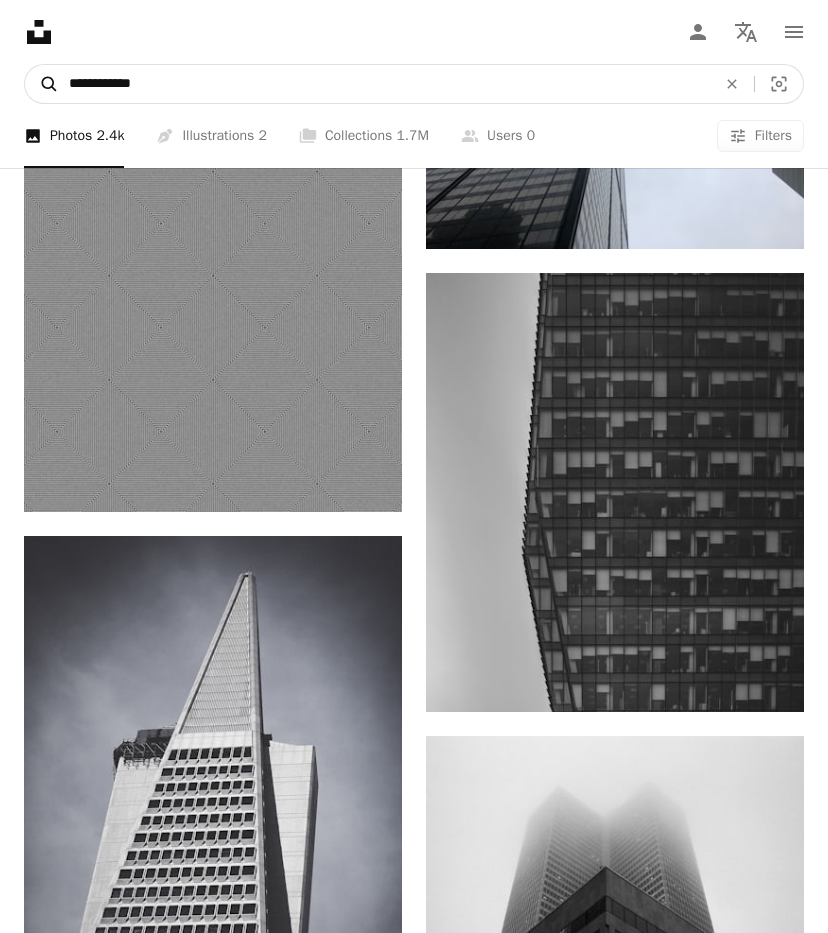drag, startPoint x: 102, startPoint y: 87, endPoint x: 27, endPoint y: 86, distance: 75.00667 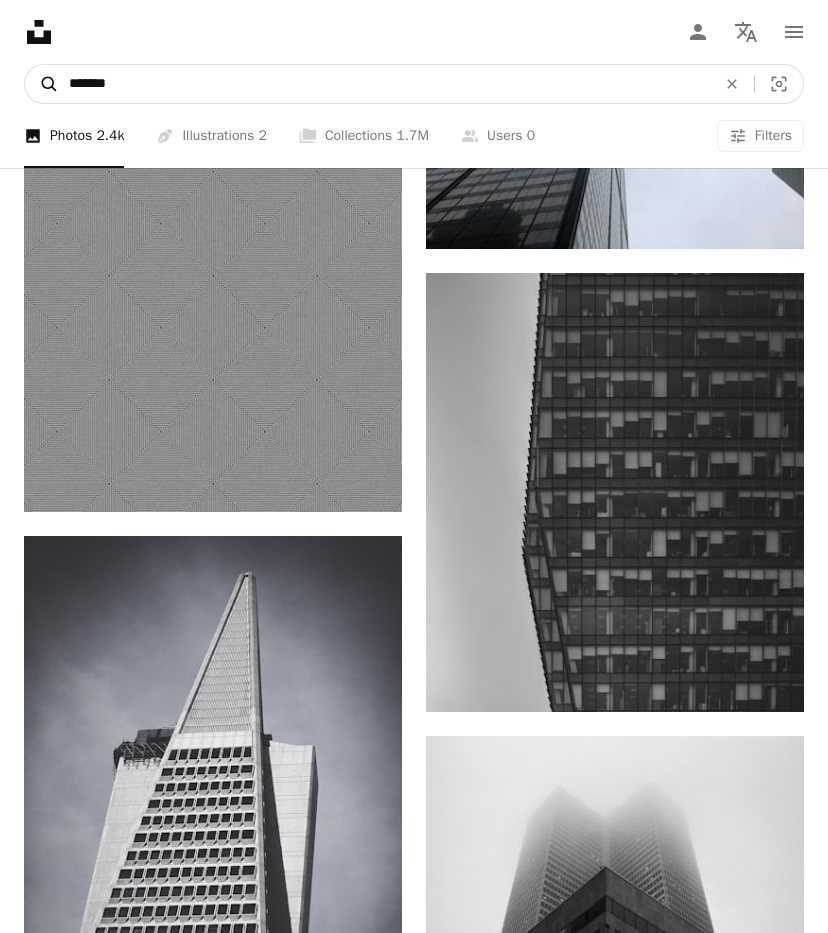 type on "*******" 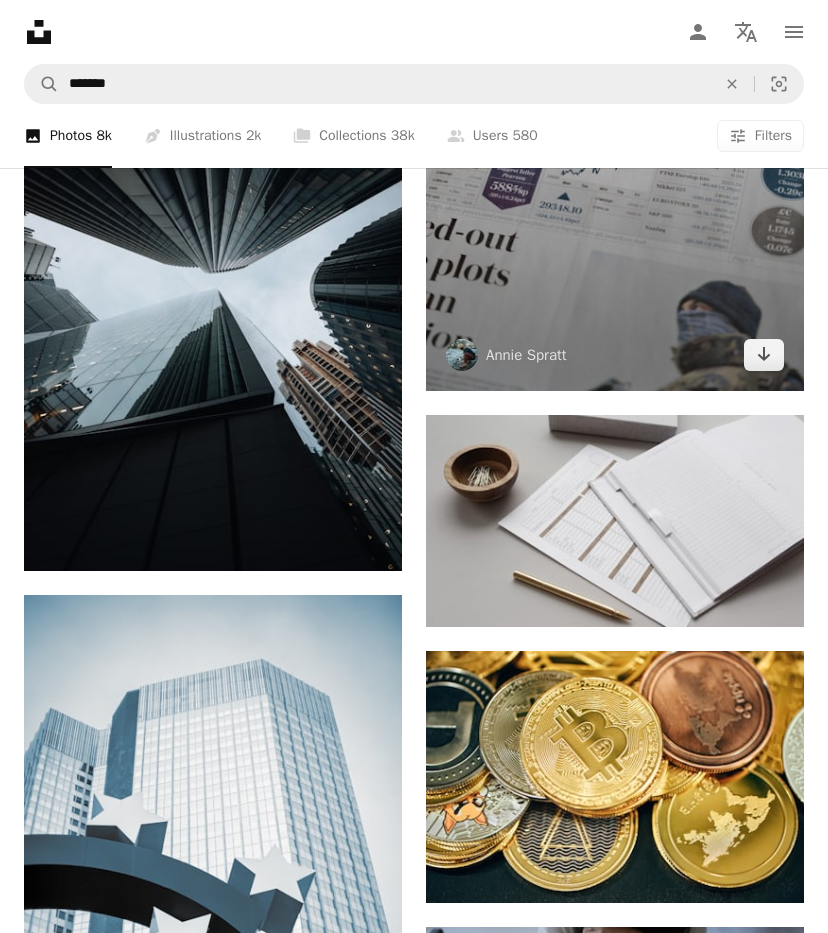 scroll, scrollTop: 2300, scrollLeft: 0, axis: vertical 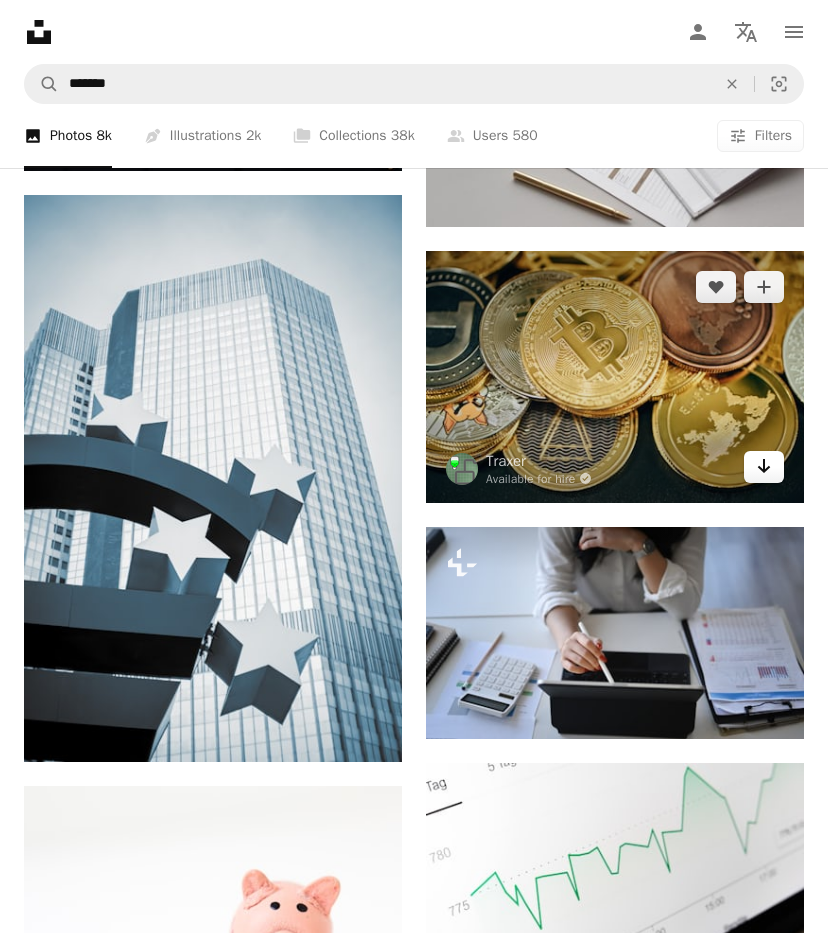click 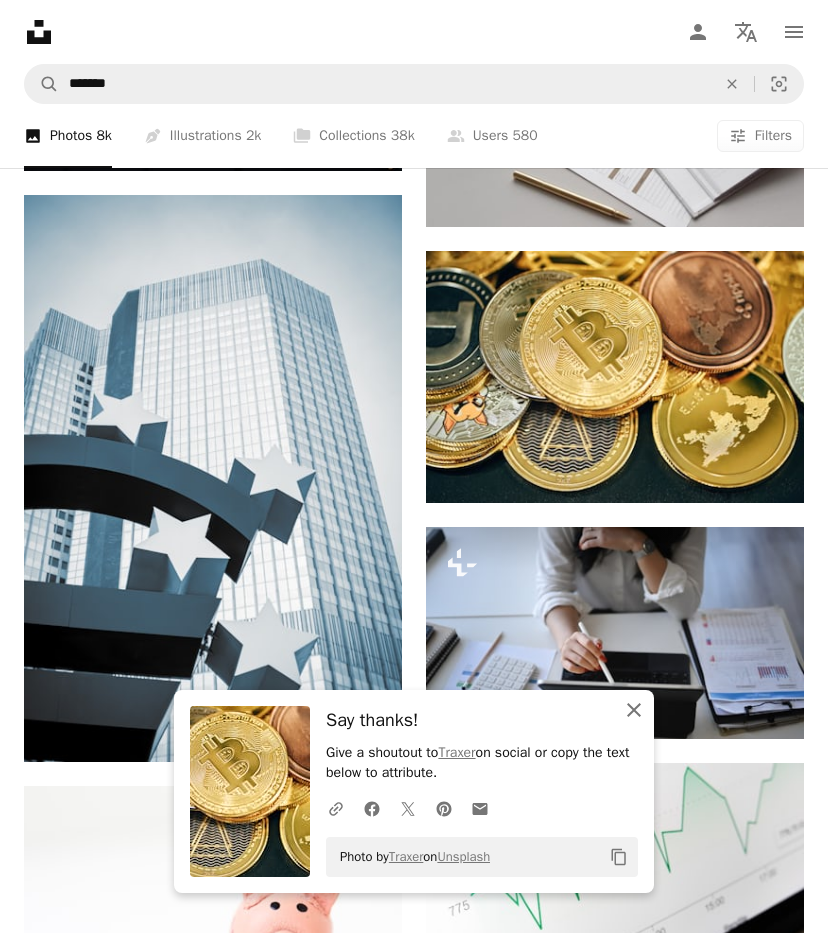 click on "An X shape" 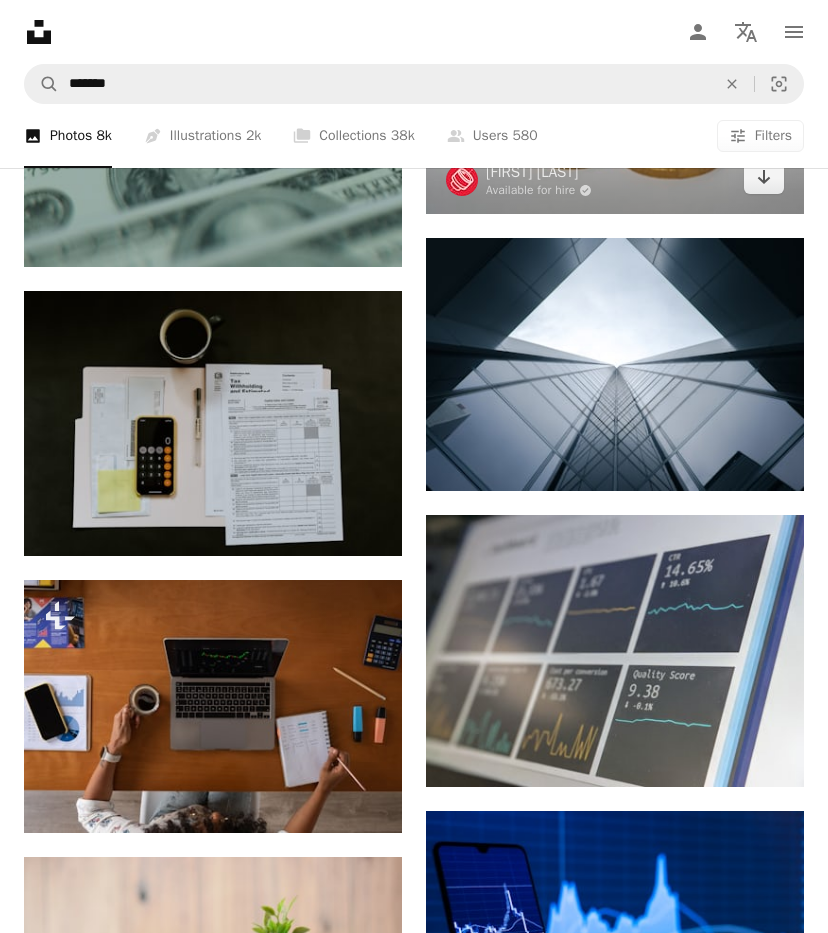 scroll, scrollTop: 6900, scrollLeft: 0, axis: vertical 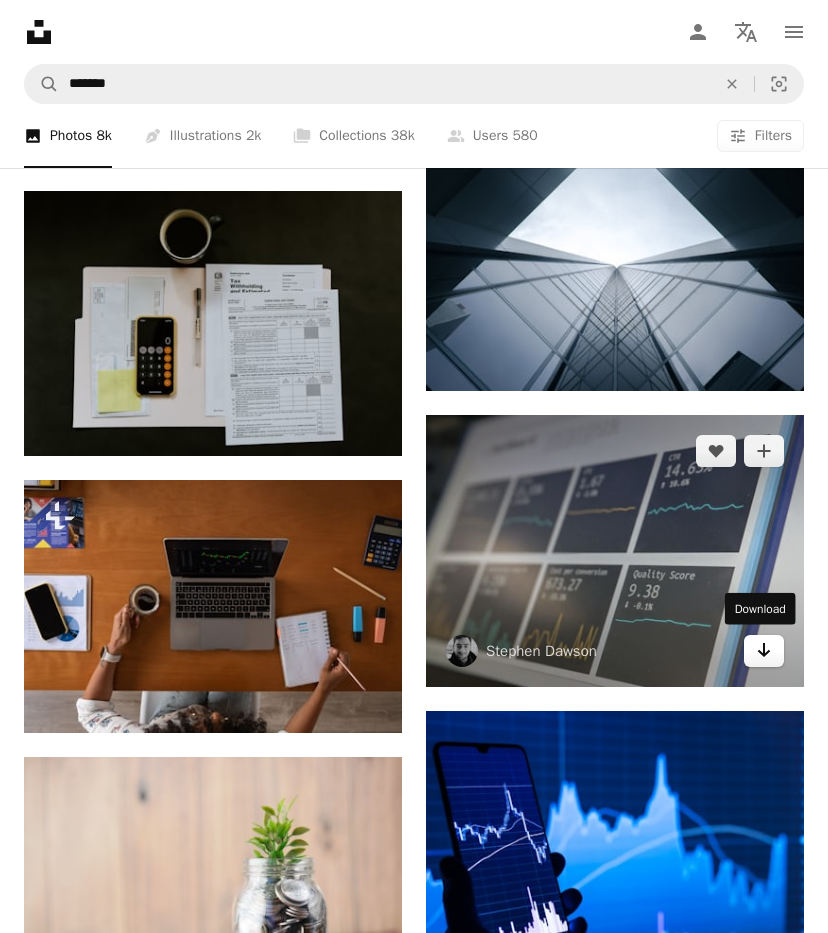 click on "Arrow pointing down" 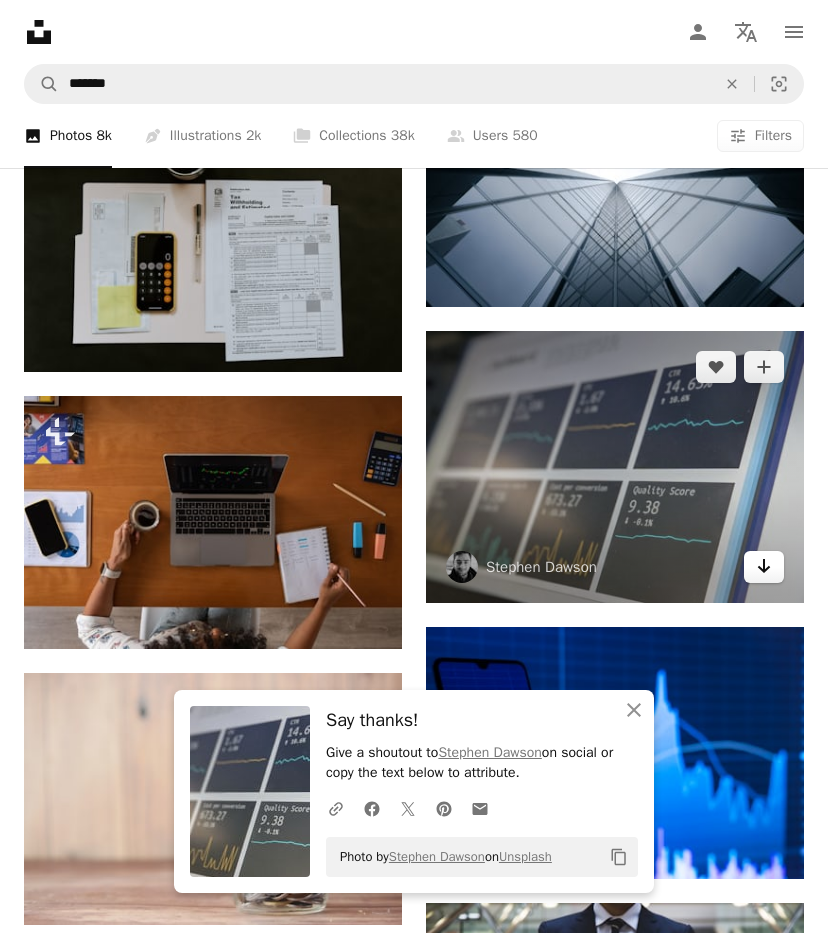scroll, scrollTop: 7300, scrollLeft: 0, axis: vertical 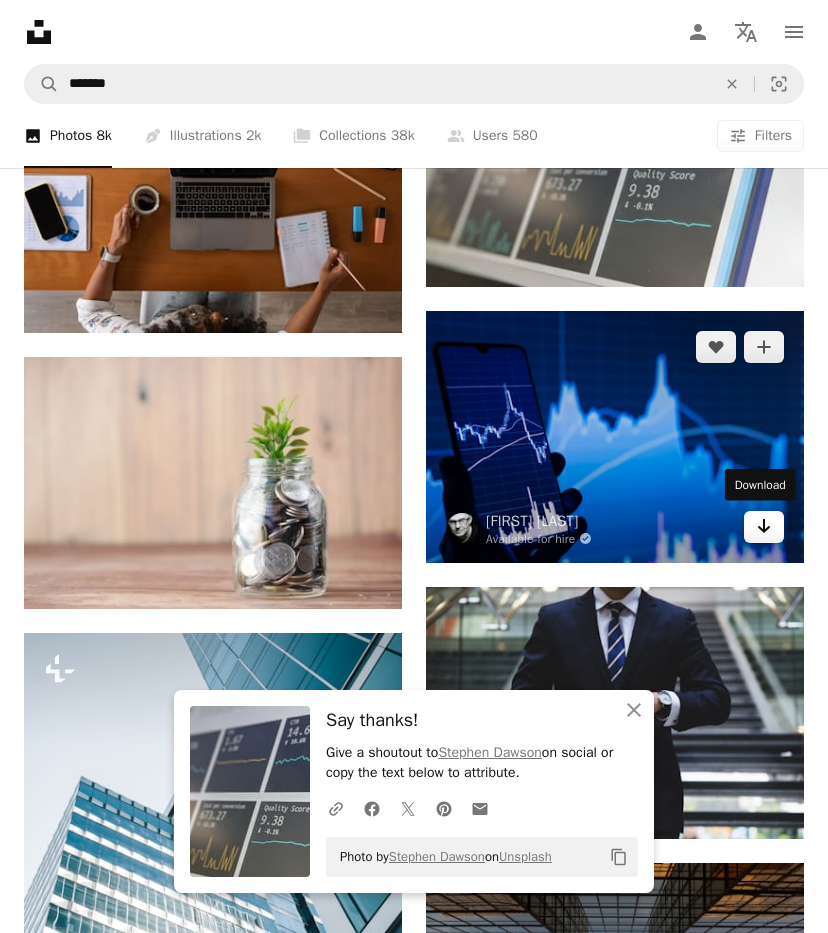 click on "Arrow pointing down" at bounding box center [764, 527] 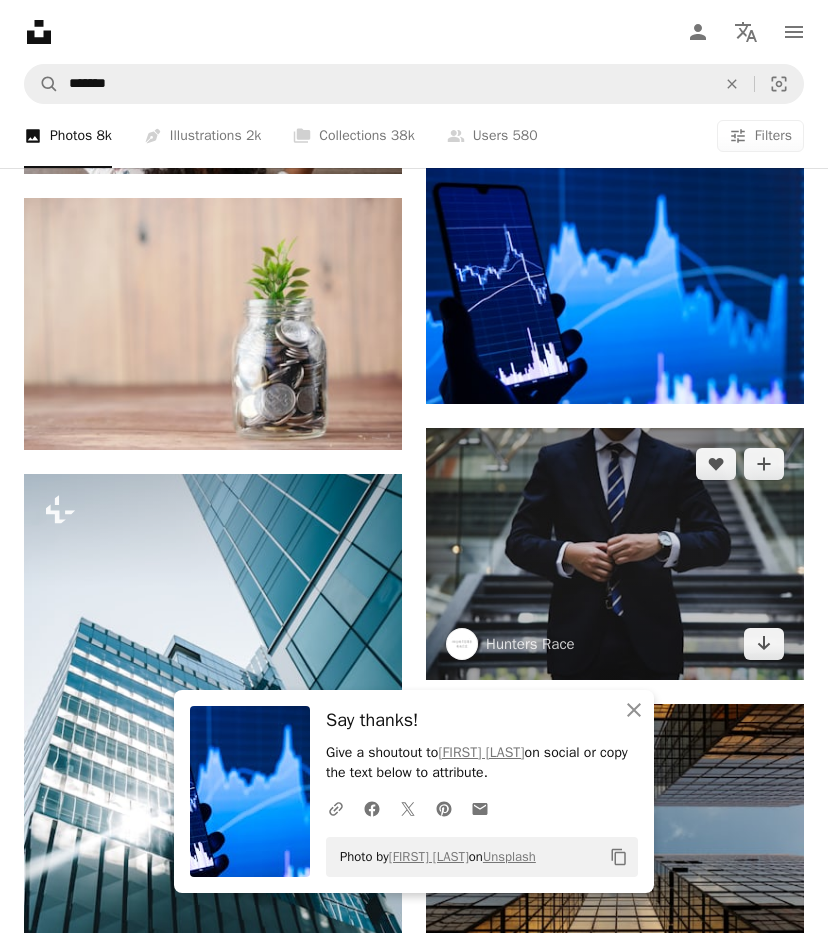 scroll, scrollTop: 7800, scrollLeft: 0, axis: vertical 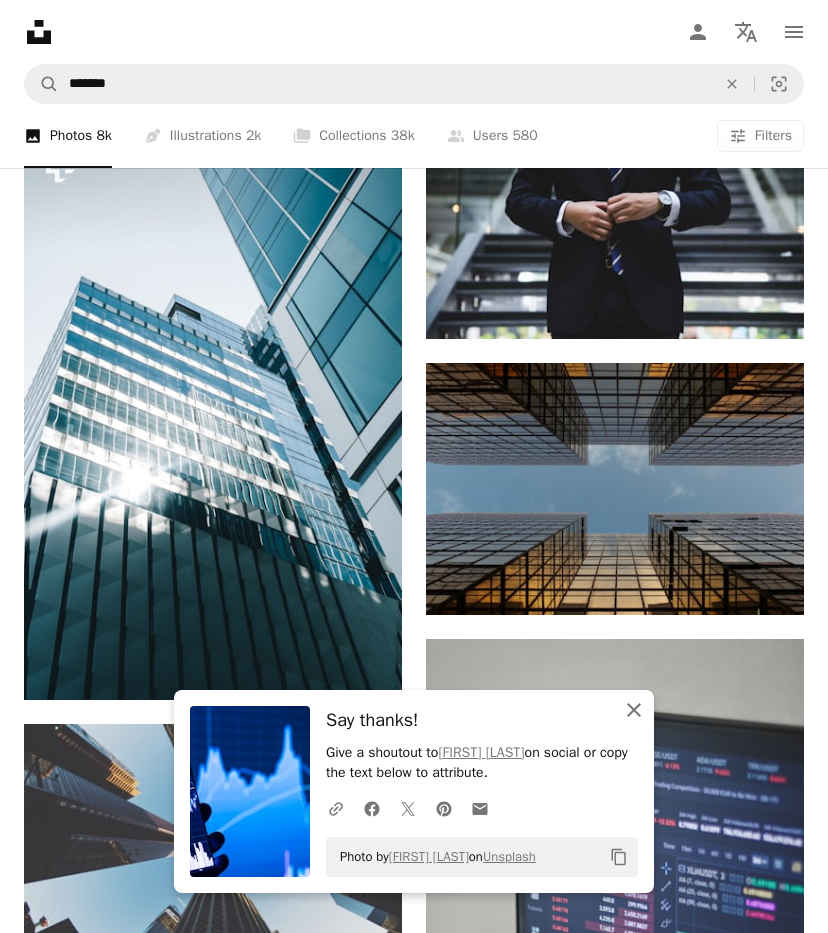 click on "An X shape" 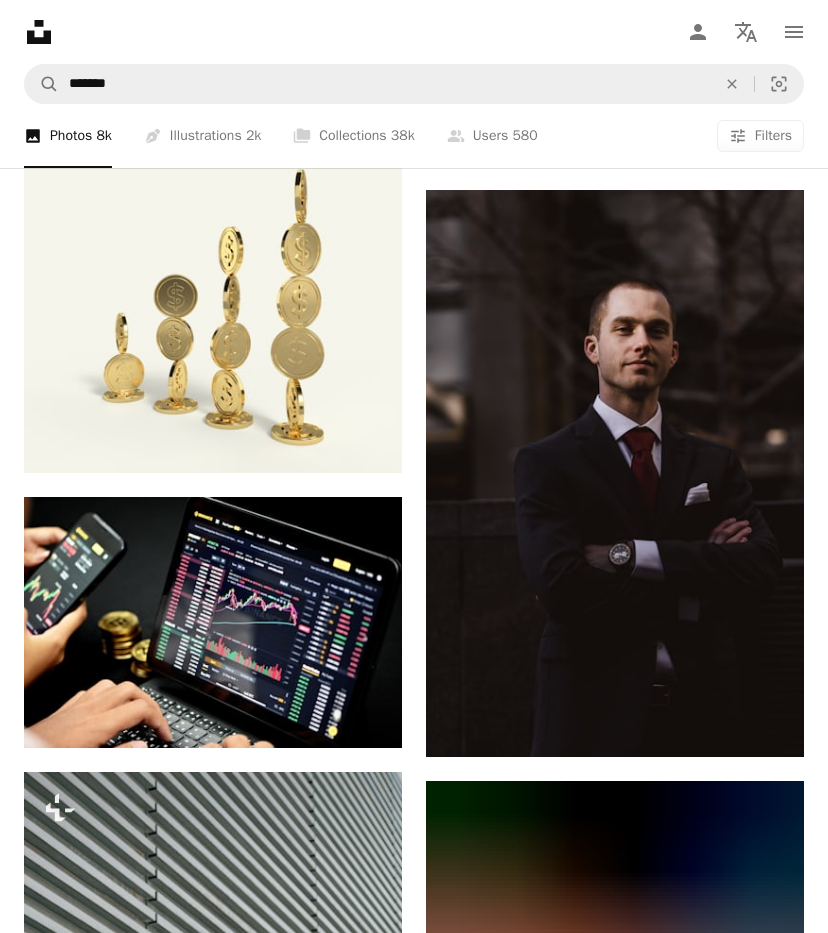 scroll, scrollTop: 20400, scrollLeft: 0, axis: vertical 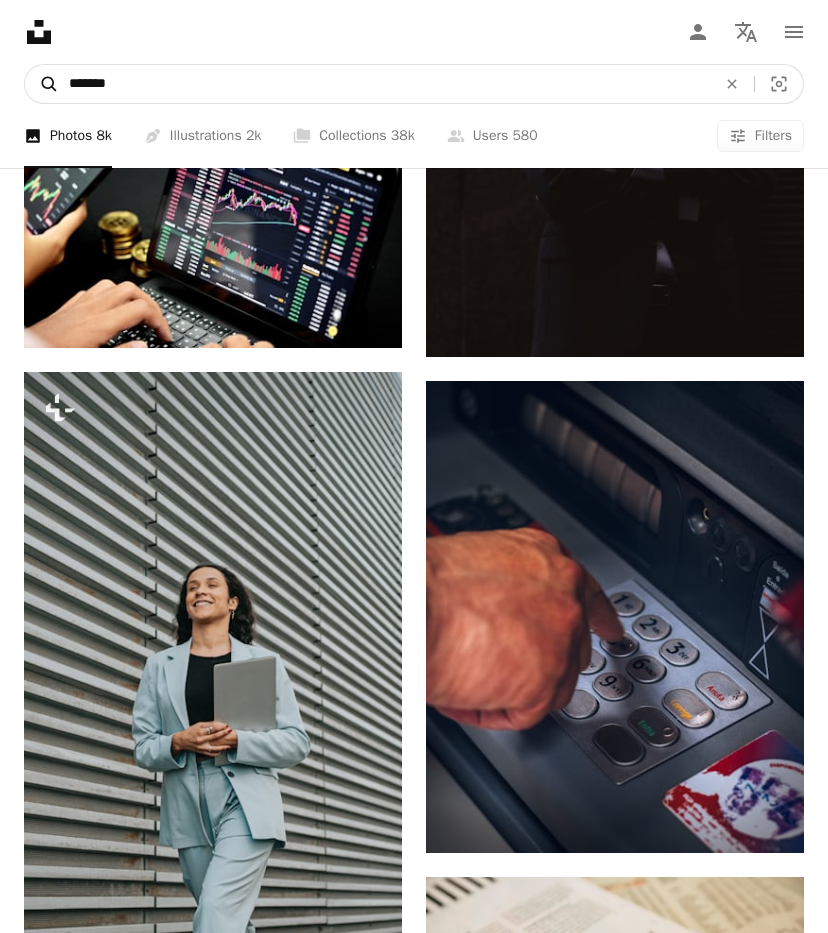 drag, startPoint x: 178, startPoint y: 75, endPoint x: 44, endPoint y: 79, distance: 134.0597 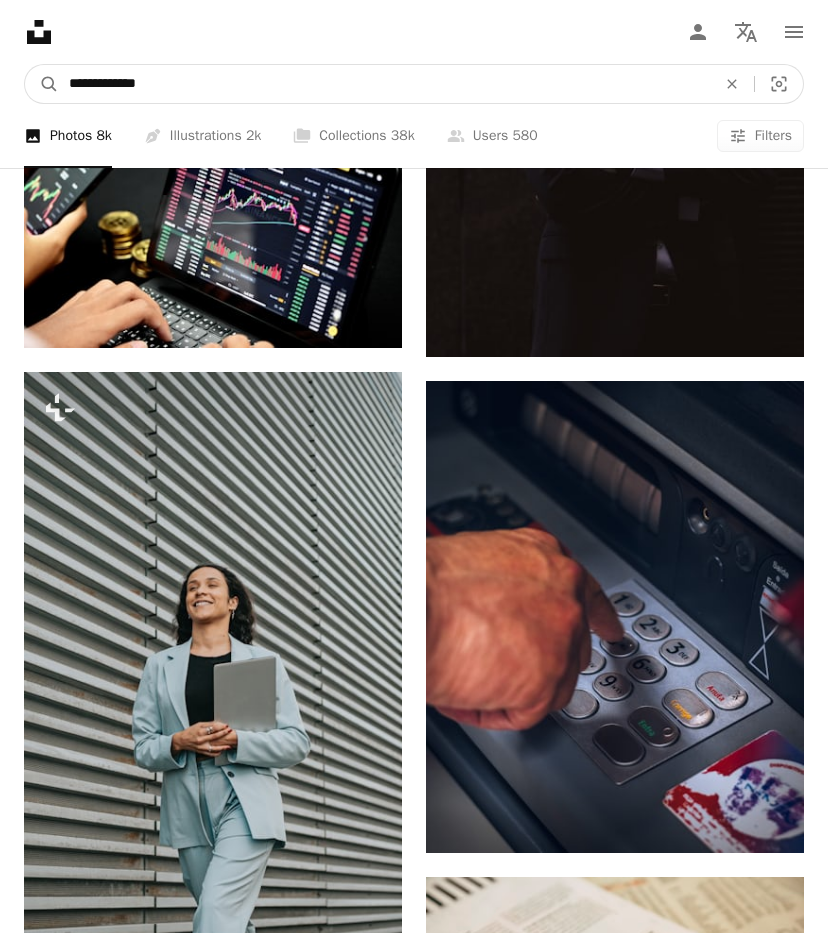 type on "**********" 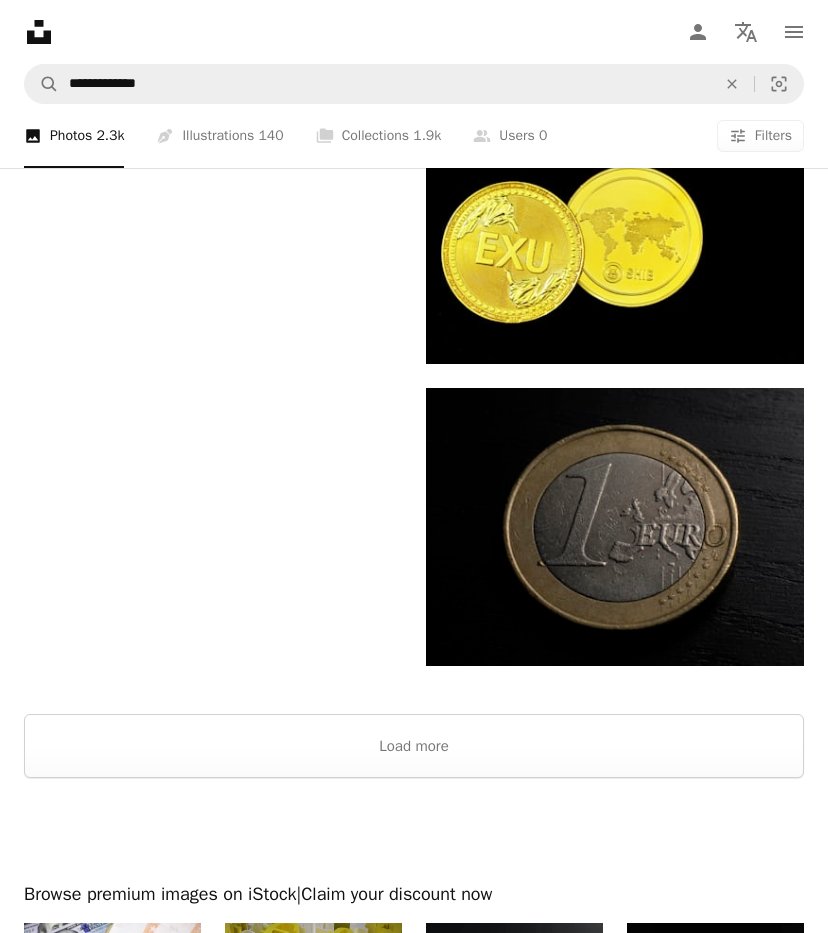 scroll, scrollTop: 3800, scrollLeft: 0, axis: vertical 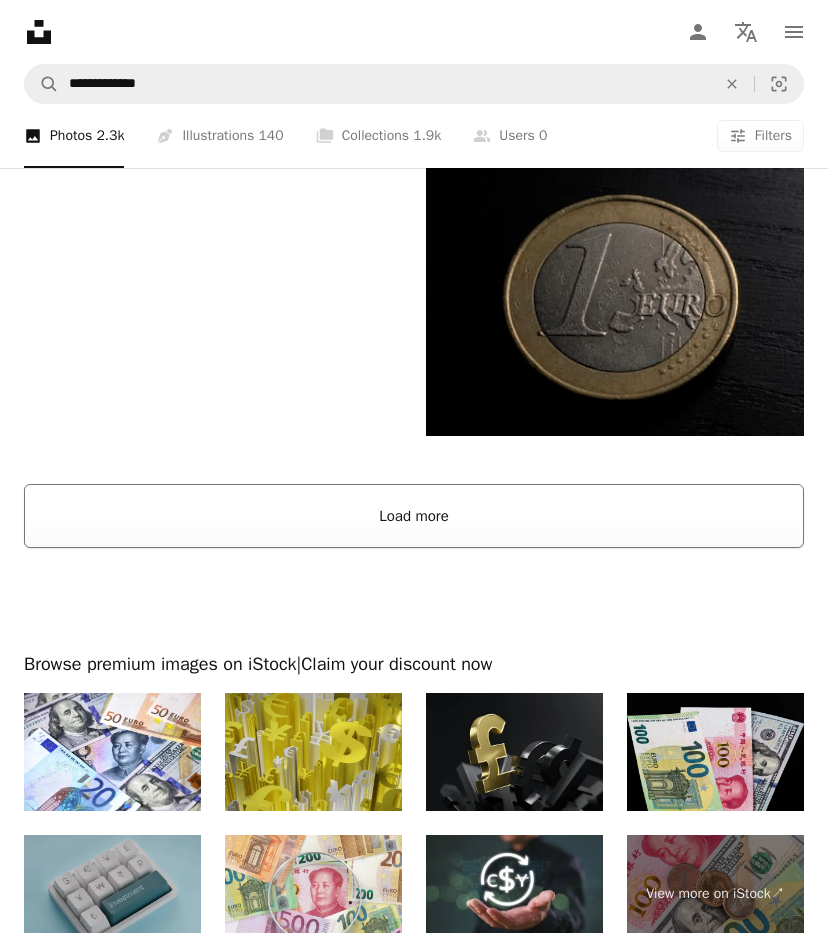 click on "Load more" at bounding box center [414, 516] 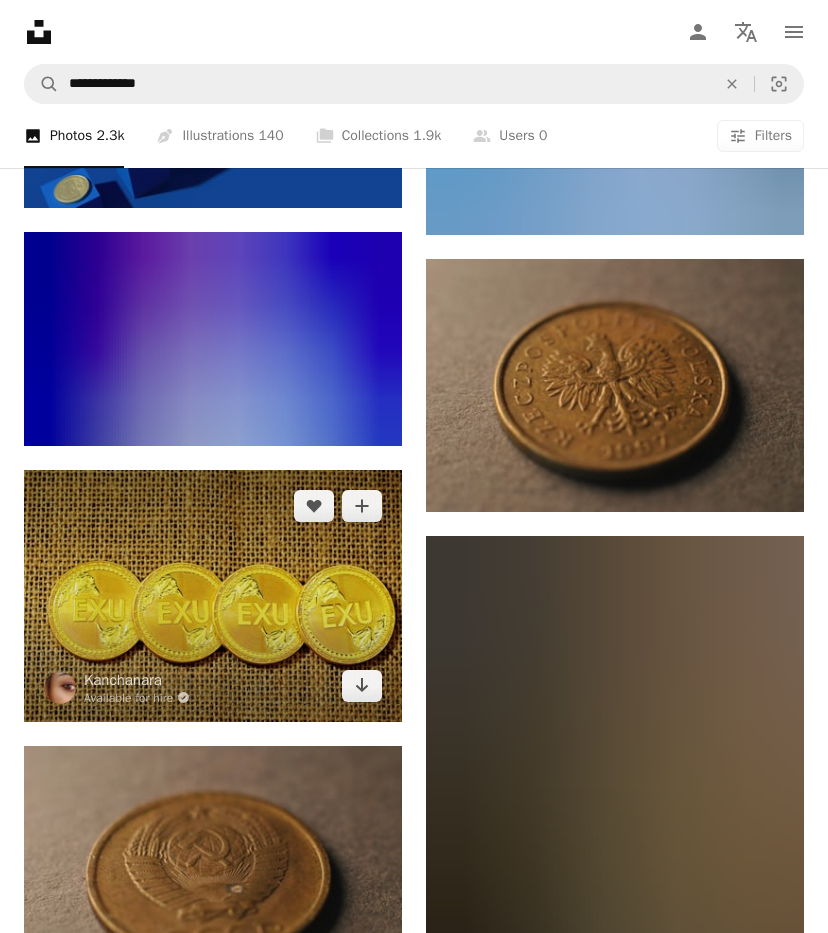 scroll, scrollTop: 16800, scrollLeft: 0, axis: vertical 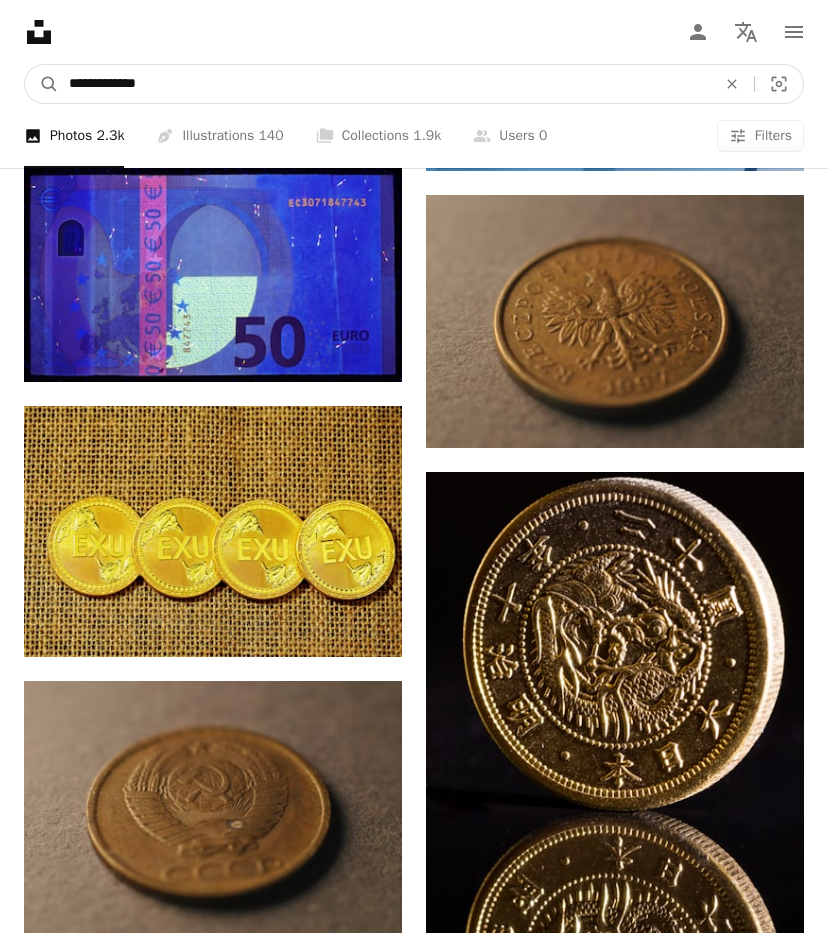 drag, startPoint x: 165, startPoint y: 85, endPoint x: 103, endPoint y: 85, distance: 62 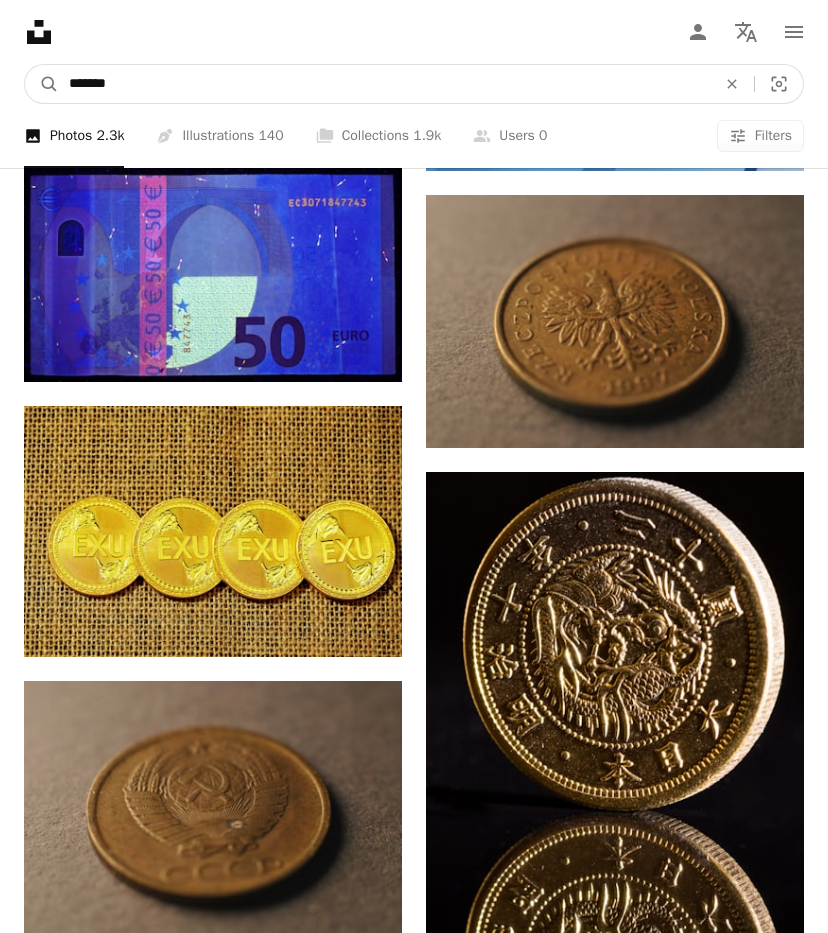 type on "********" 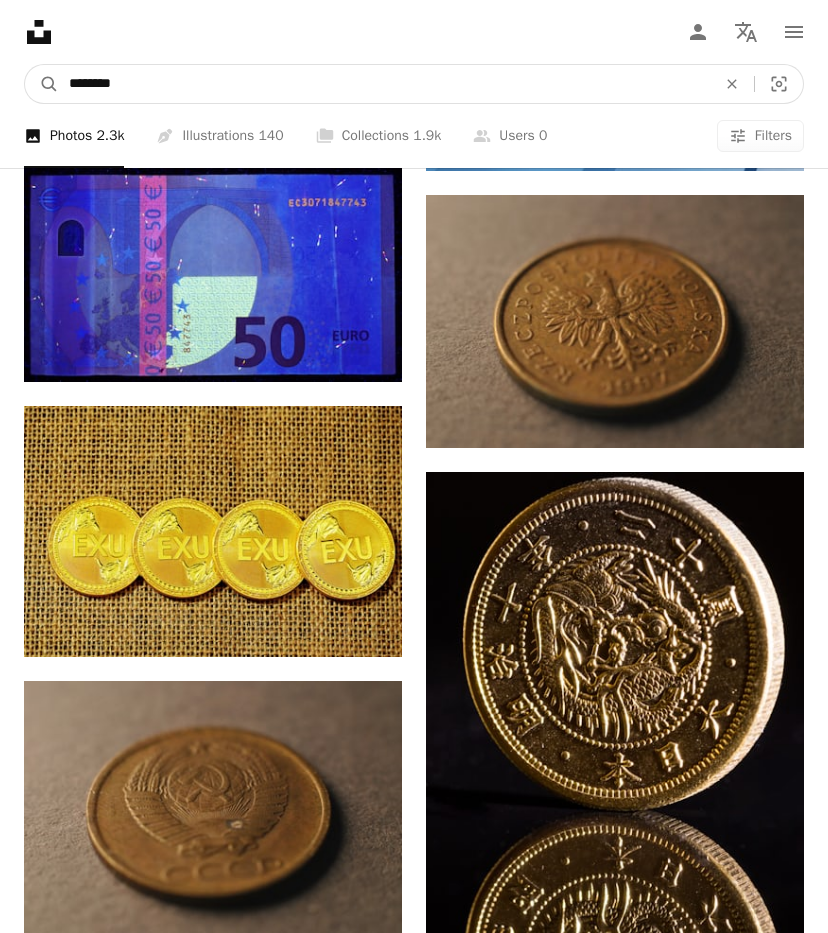 click on "A magnifying glass" at bounding box center [42, 84] 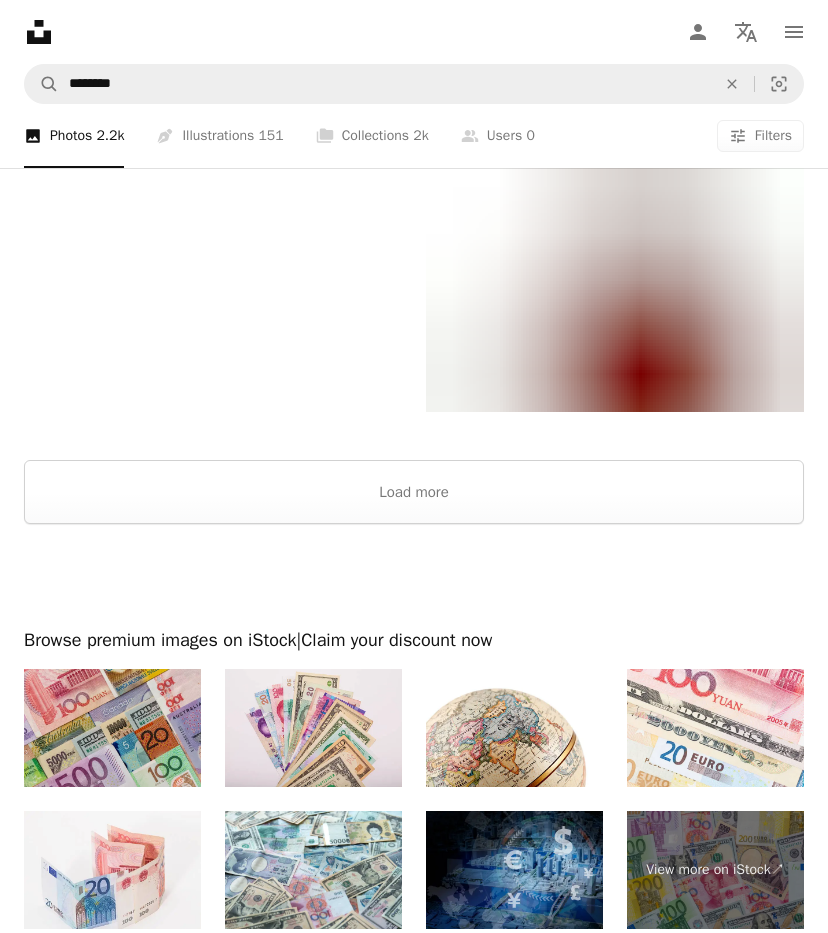 scroll, scrollTop: 3956, scrollLeft: 0, axis: vertical 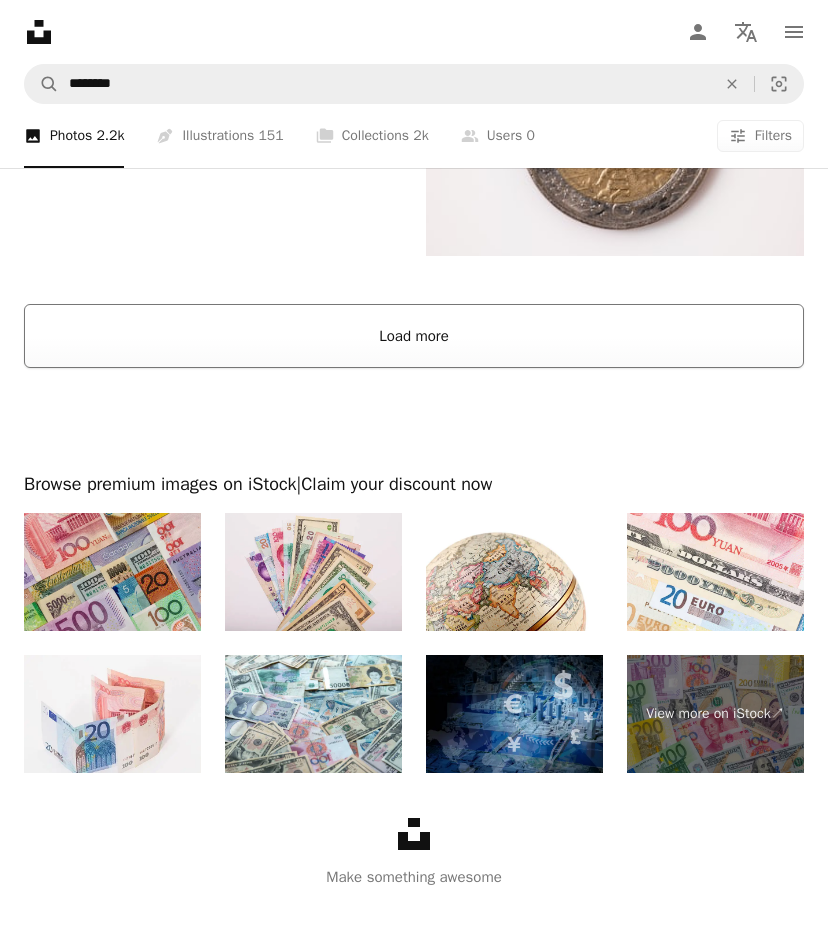 click on "Load more" at bounding box center [414, 336] 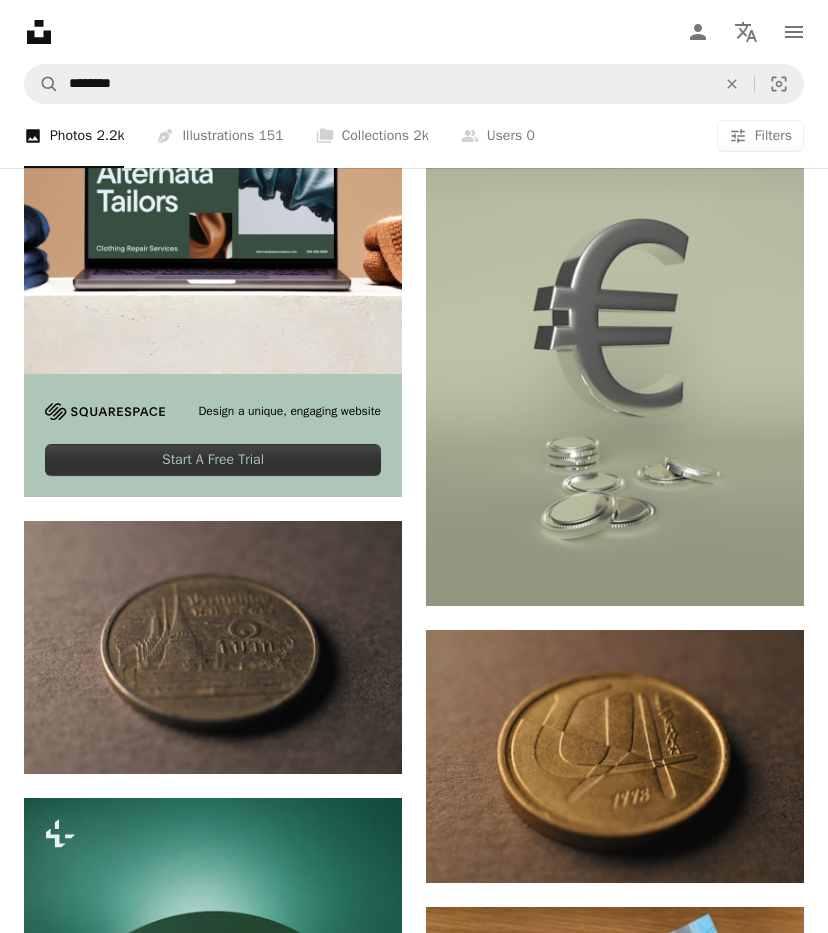 scroll, scrollTop: 4156, scrollLeft: 0, axis: vertical 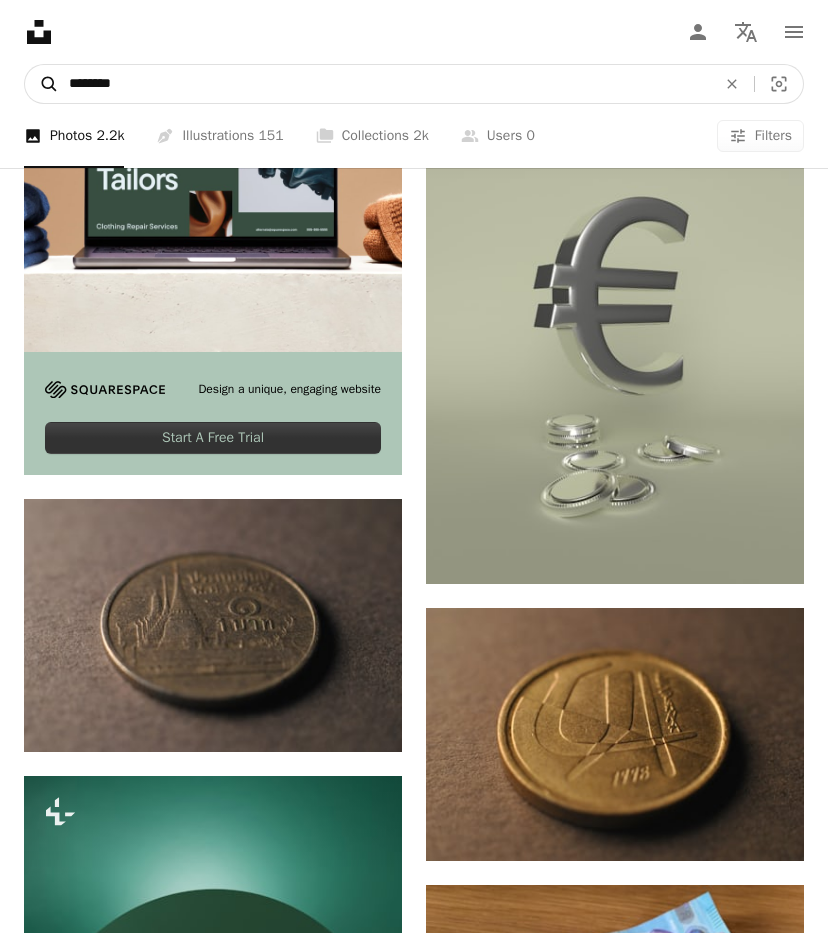 drag, startPoint x: 100, startPoint y: 81, endPoint x: 52, endPoint y: 83, distance: 48.04165 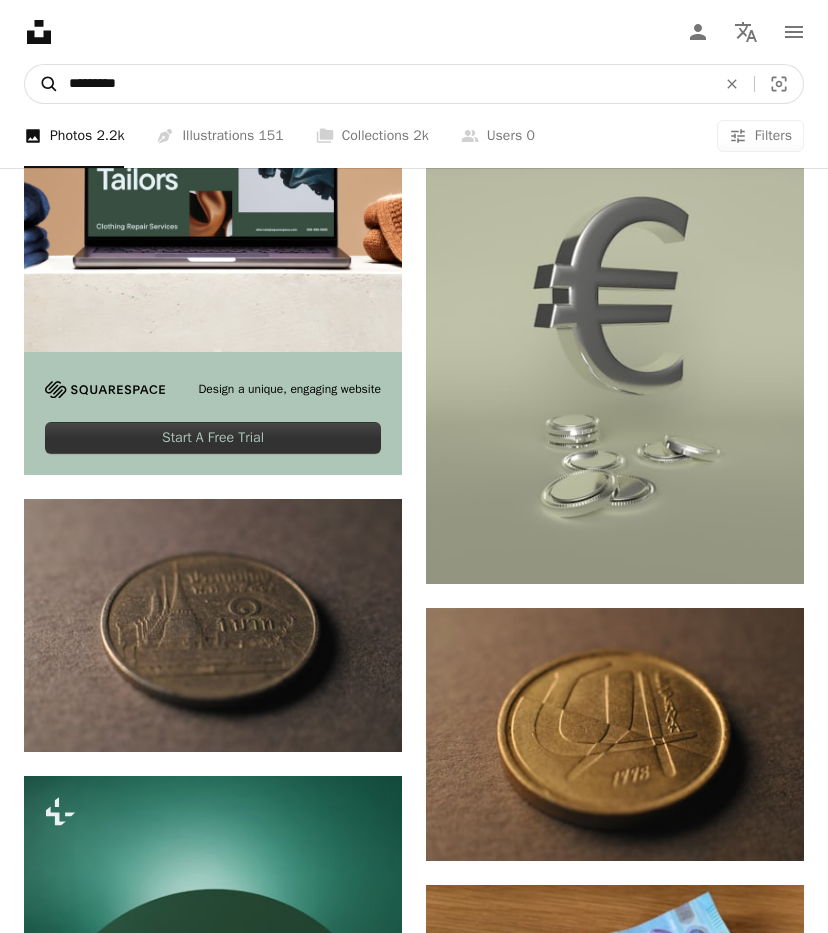 type on "**********" 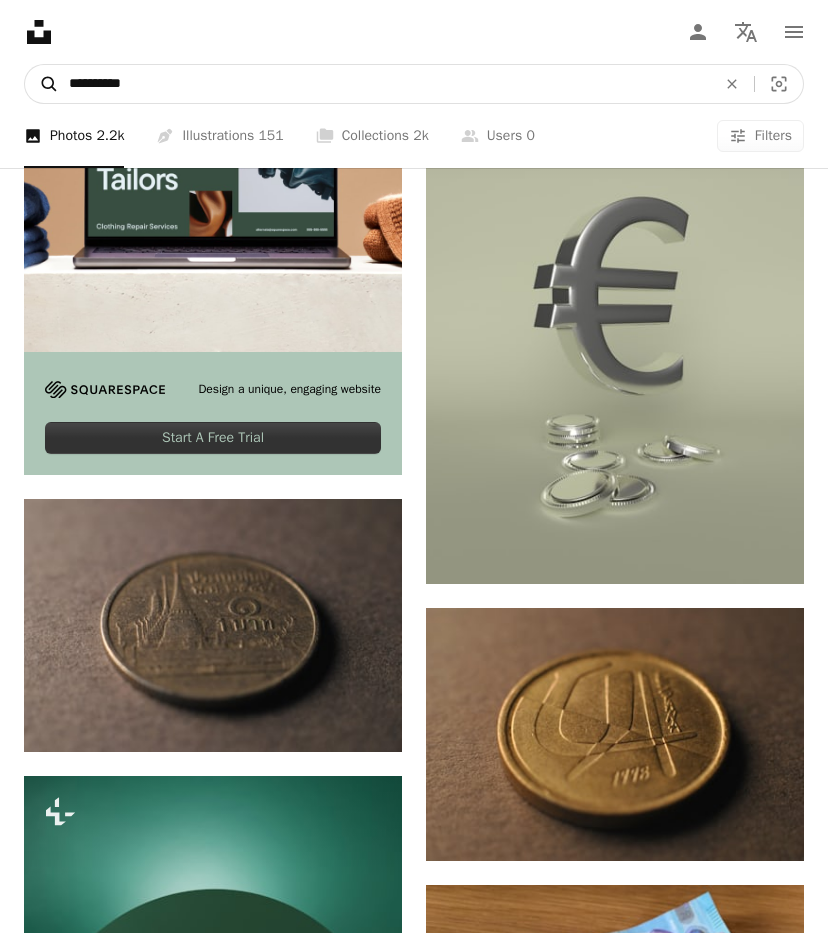 click on "A magnifying glass" at bounding box center [42, 84] 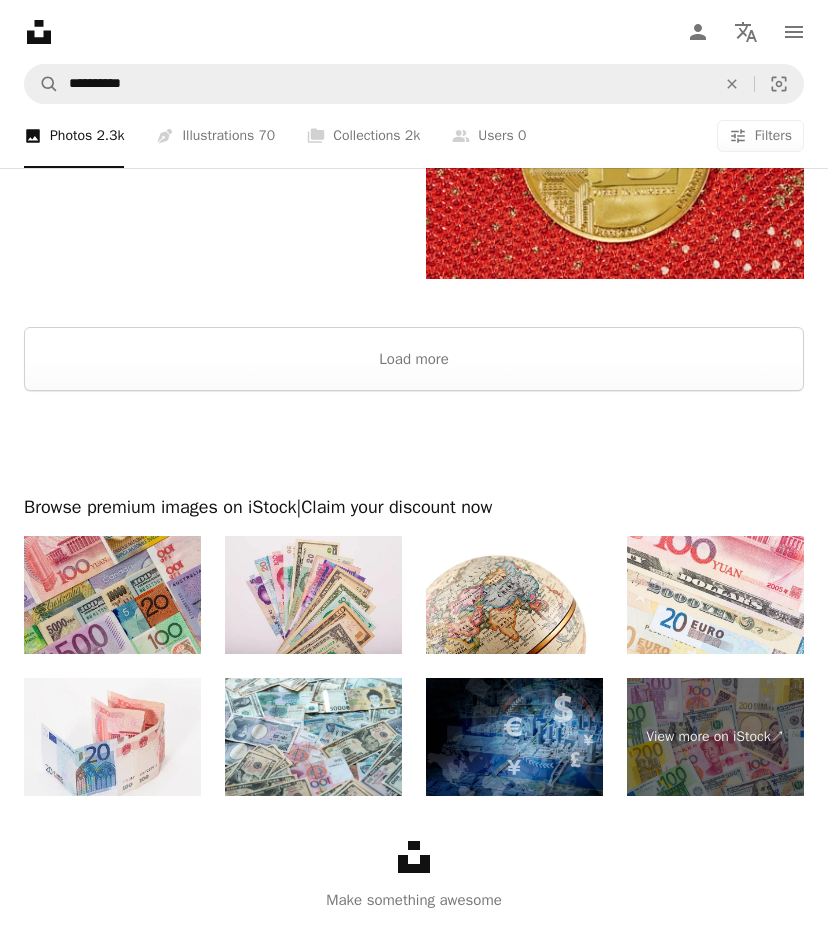 scroll, scrollTop: 4055, scrollLeft: 0, axis: vertical 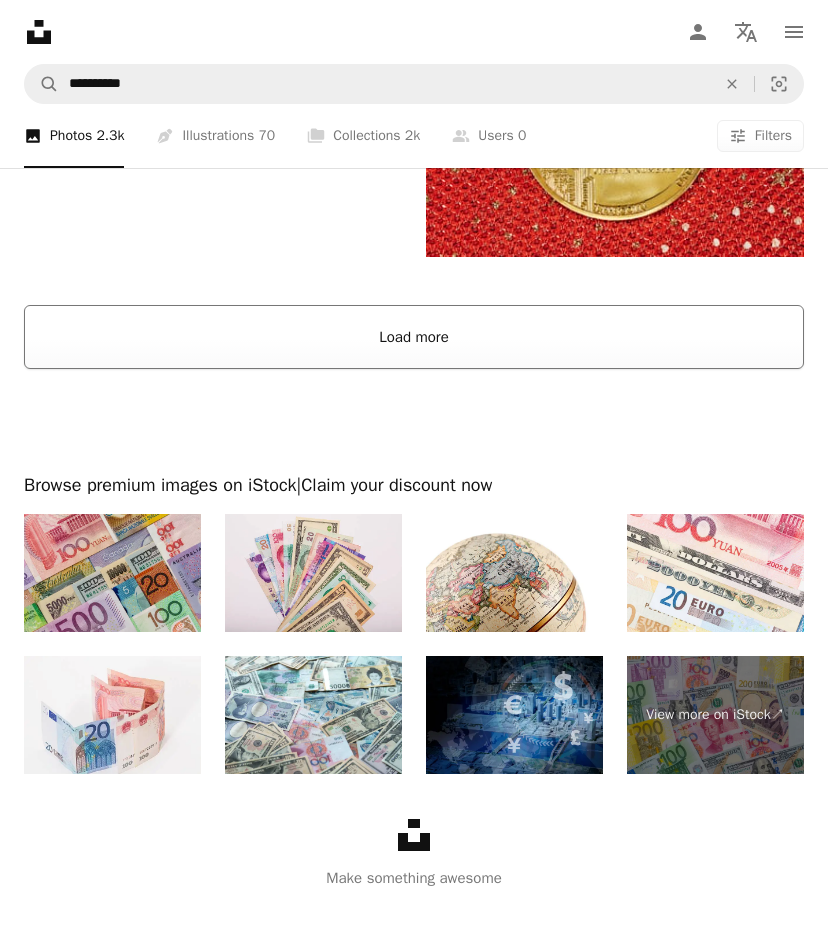 click on "Load more" at bounding box center [414, 337] 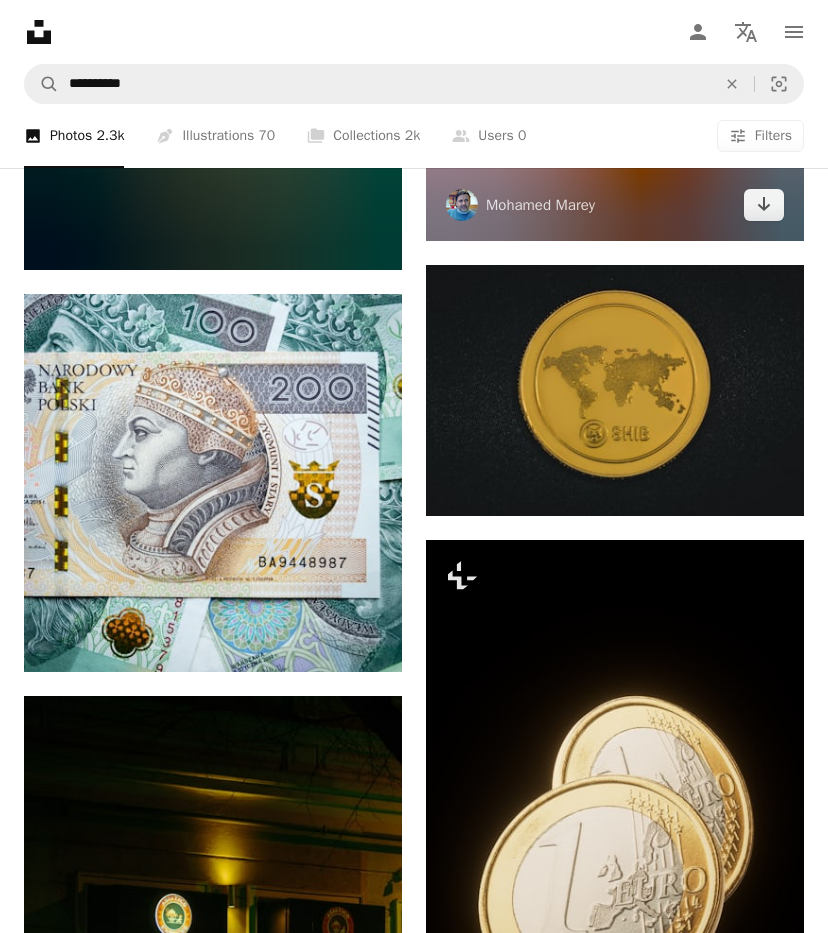 scroll, scrollTop: 8255, scrollLeft: 0, axis: vertical 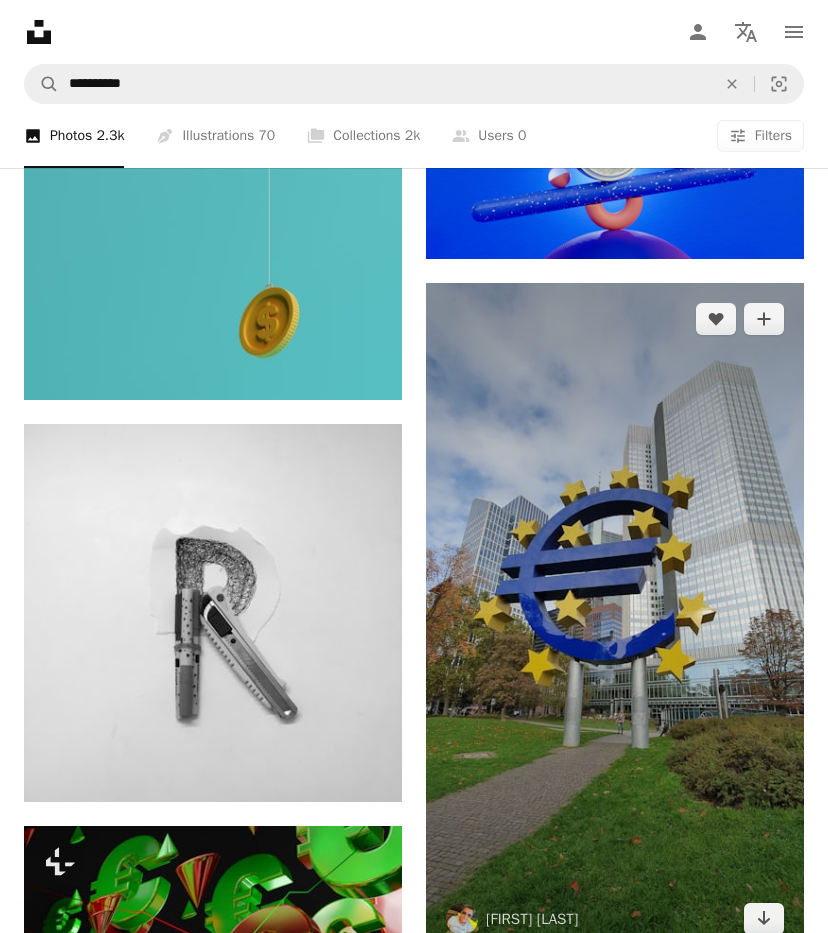 drag, startPoint x: 638, startPoint y: 561, endPoint x: 716, endPoint y: 603, distance: 88.588936 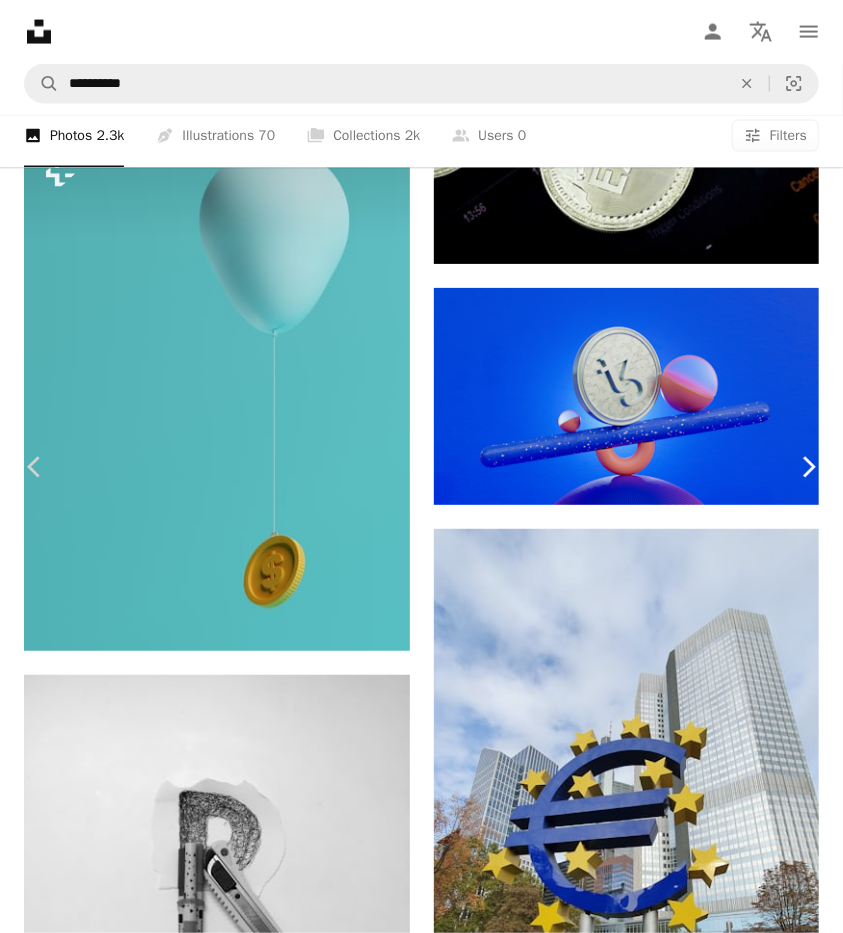 scroll, scrollTop: 500, scrollLeft: 0, axis: vertical 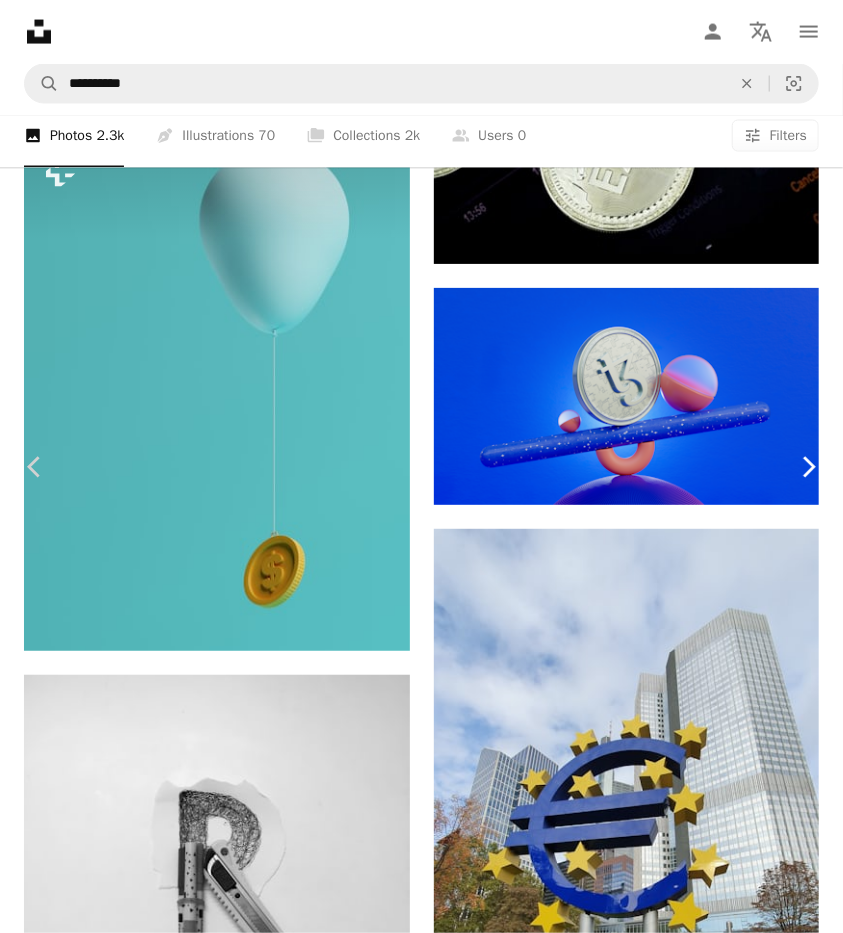 click on "Chevron right" at bounding box center [808, 467] 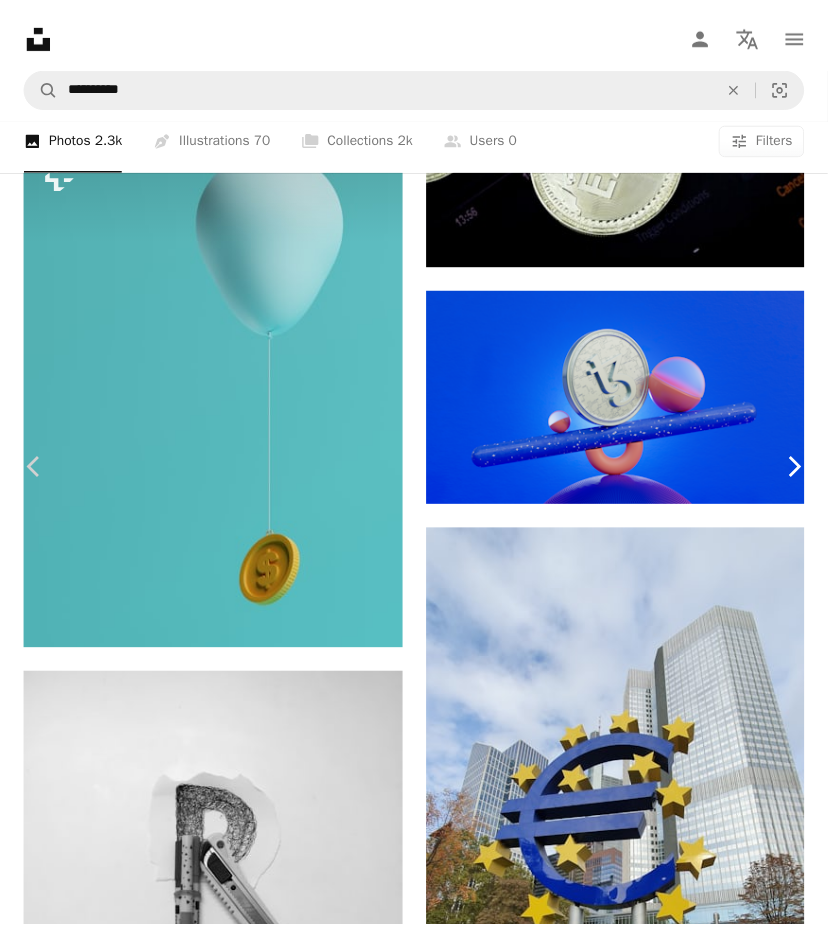 scroll, scrollTop: 0, scrollLeft: 0, axis: both 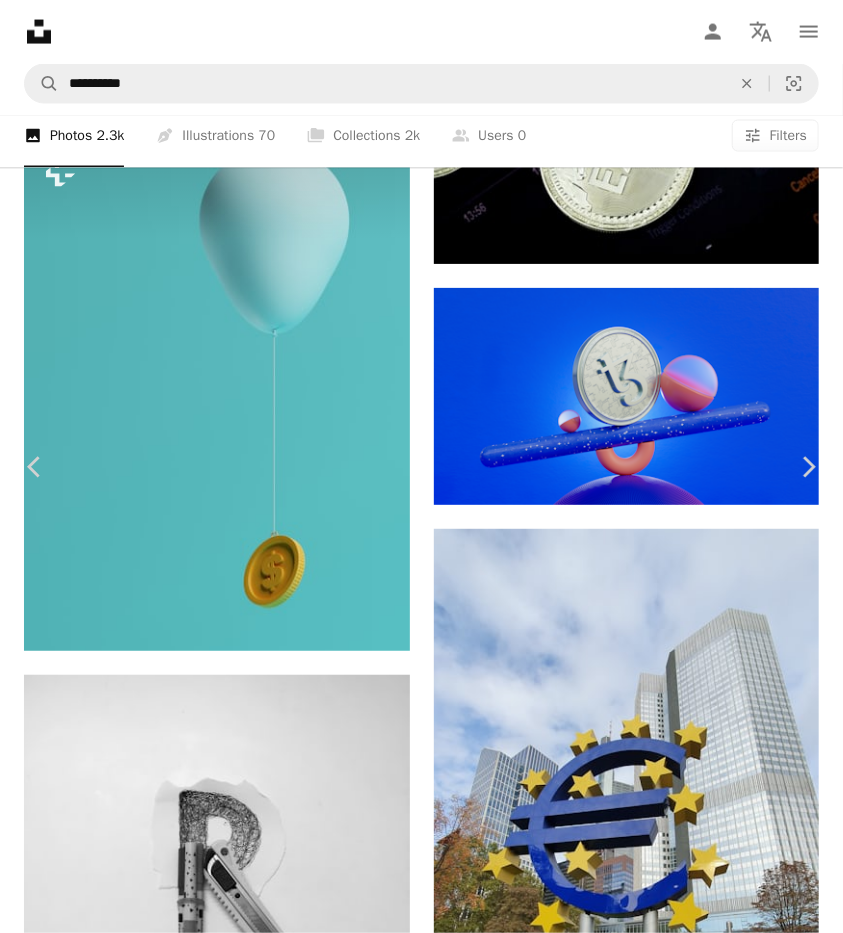 click on "[FIRST] [LAST] dataheartist A heart A plus sign Download free Chevron down Zoom in Views 1,066,214 Downloads 3,536 A forward-right arrow Share Info icon Info More Actions ‘R’ you ready? A map marker [CITY], [CITY], [COUNTRY] Calendar outlined Published on  September 5, 2021 Camera Apple, iPhone 6 Safety Free to use under the  Unsplash License letters handmade type lettering [COUNTRY] grey musical instrument [CITY] lighter appliance dryer harmonica blow dryer hair drier Free stock photos Browse premium related images on iStock  |  Save 20% with code UNSPLASH20 View more on iStock  ↗ Related images A heart A plus sign [FIRST] [LAST] Available for hire A checkmark inside of a circle Arrow pointing down Plus sign for Unsplash+ A heart A plus sign [FIRST] [LAST] For Unsplash+ A lock Download A heart A plus sign [FIRST] Arrow pointing down Plus sign for Unsplash+ A heart A plus sign Resource Database For Unsplash+ A lock Download A heart A plus sign Arrow pointing down For" at bounding box center [421, 6869] 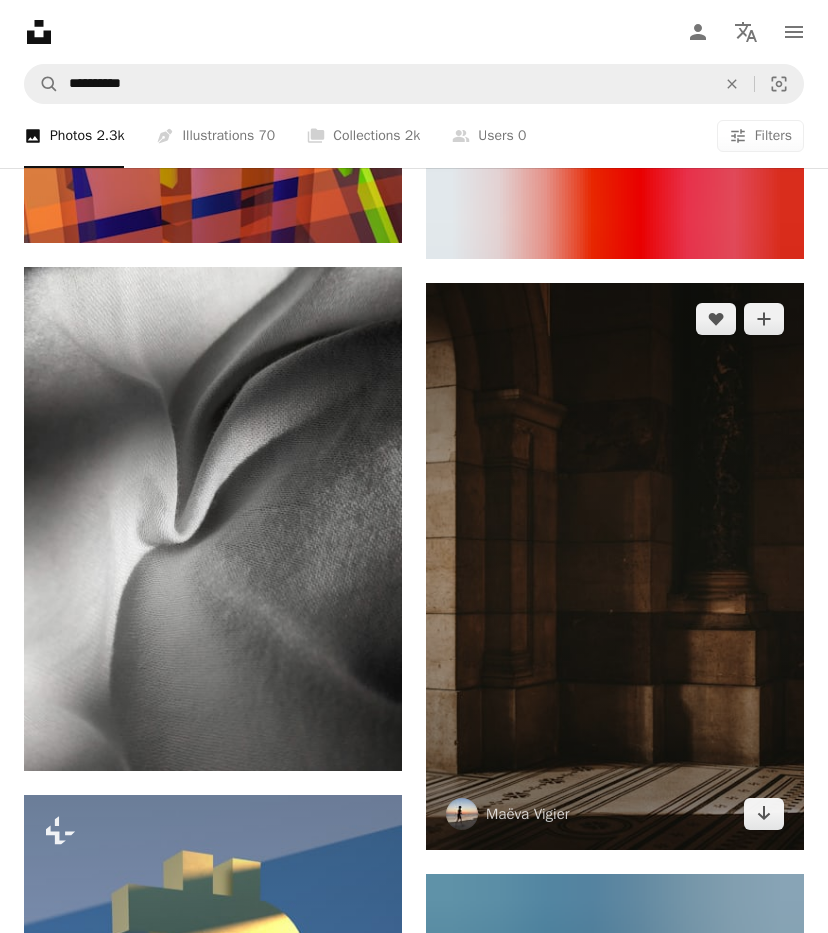 scroll, scrollTop: 29555, scrollLeft: 0, axis: vertical 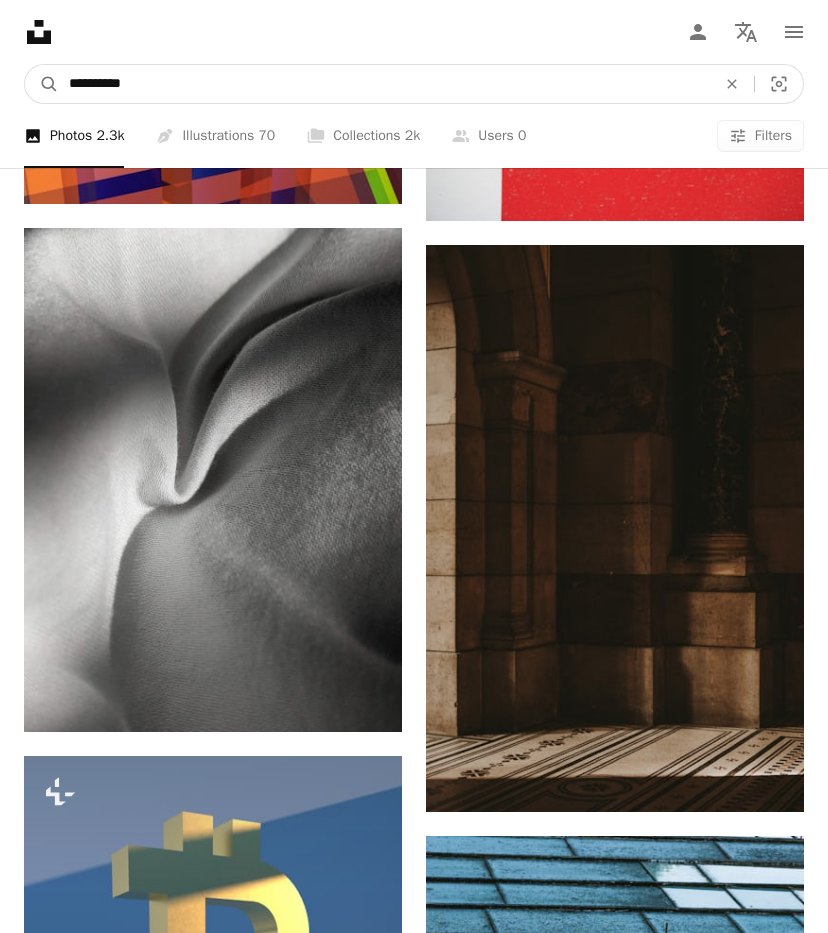drag, startPoint x: 198, startPoint y: 86, endPoint x: 58, endPoint y: 78, distance: 140.22838 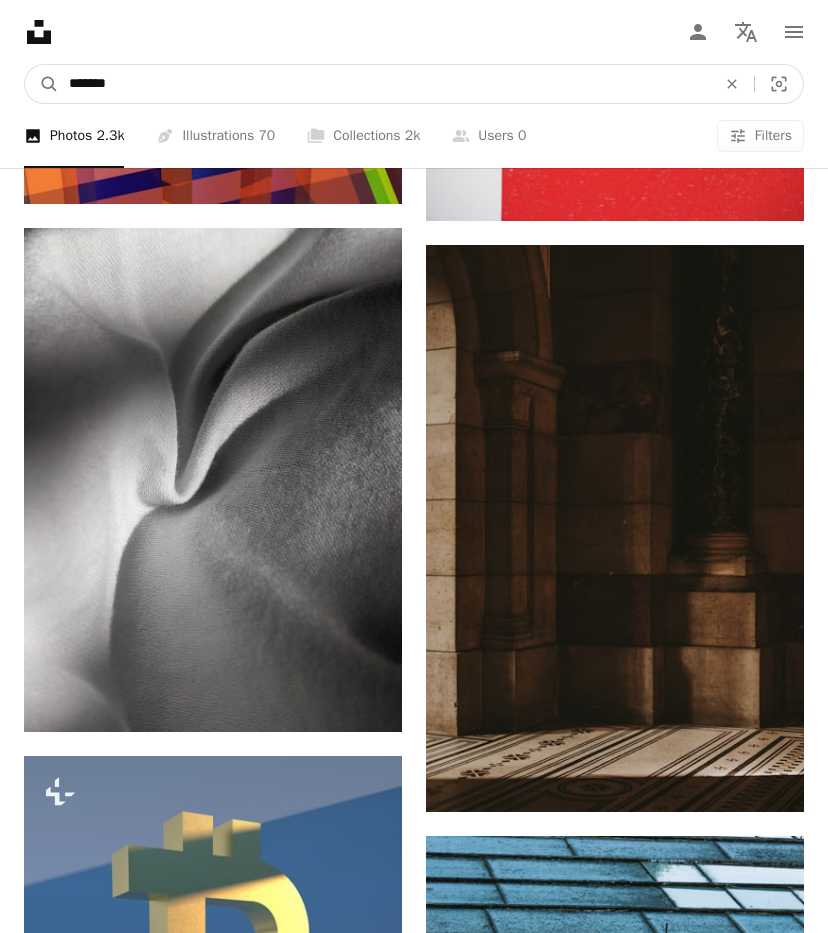 type on "*******" 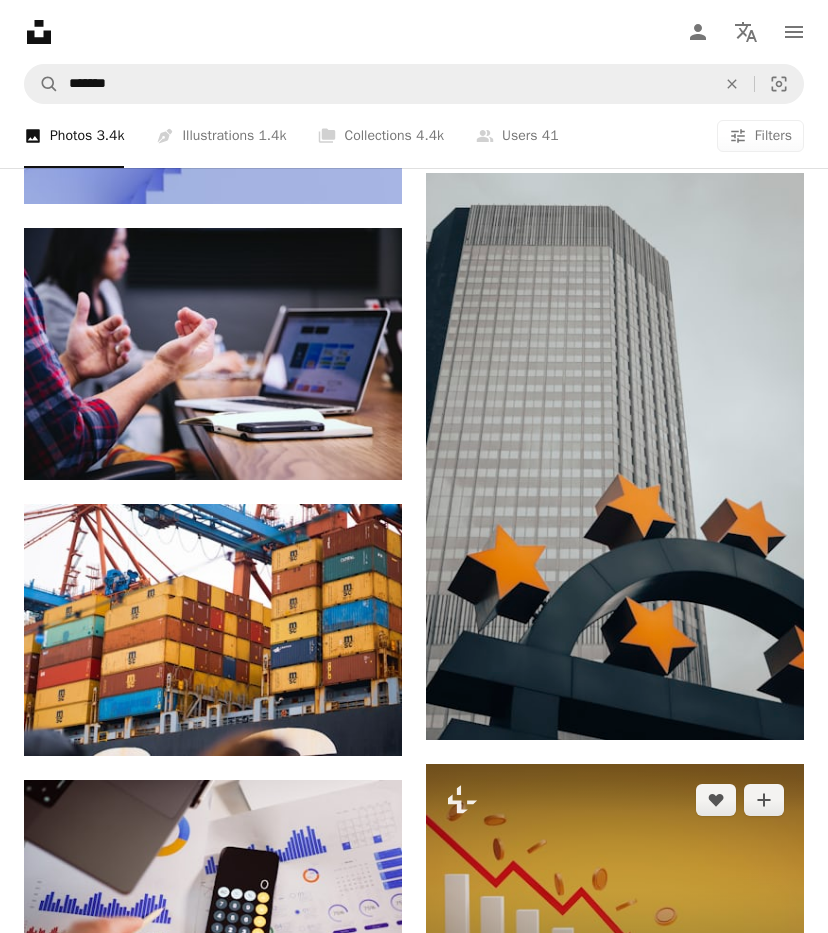 scroll, scrollTop: 6200, scrollLeft: 0, axis: vertical 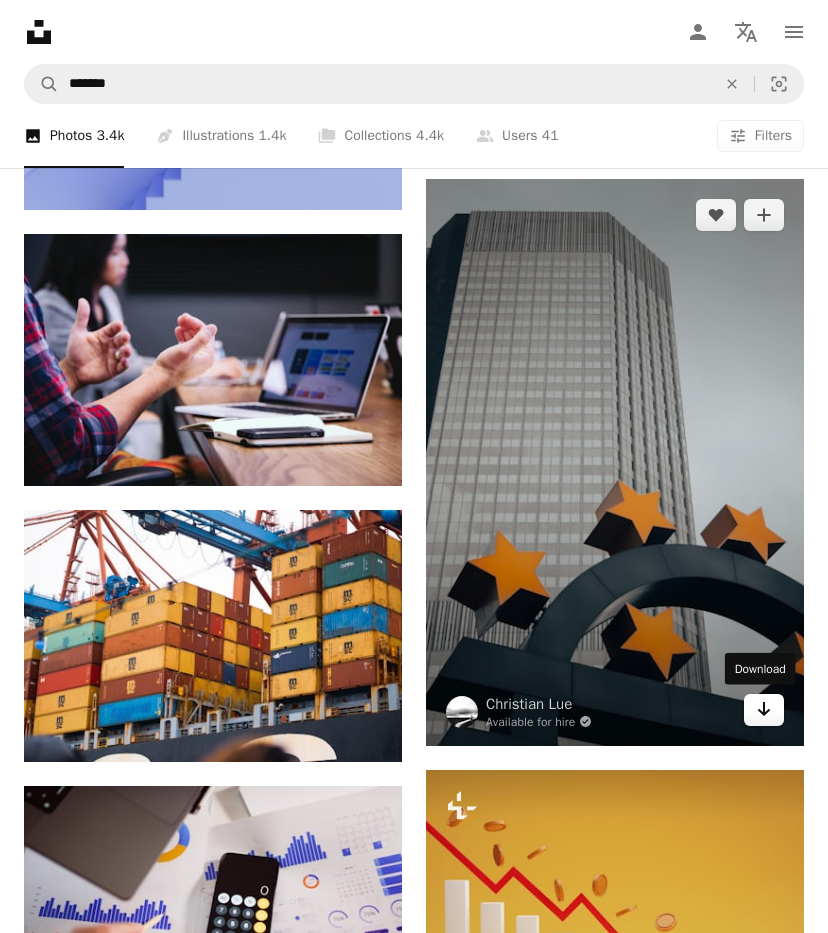 click on "Arrow pointing down" 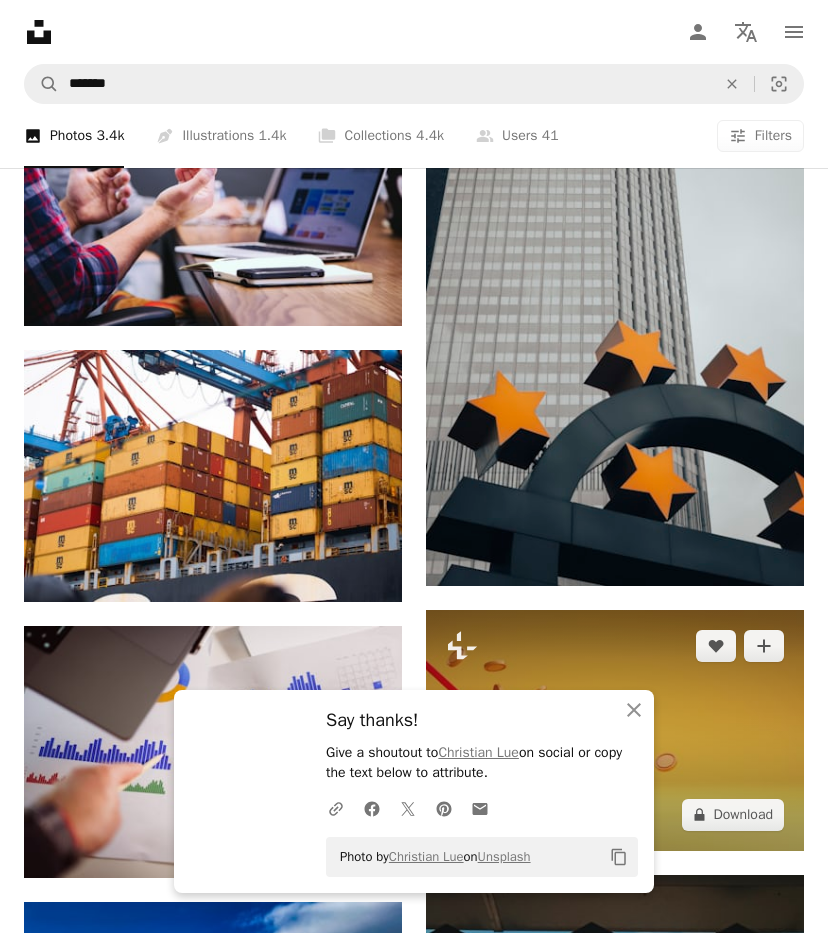 scroll, scrollTop: 6800, scrollLeft: 0, axis: vertical 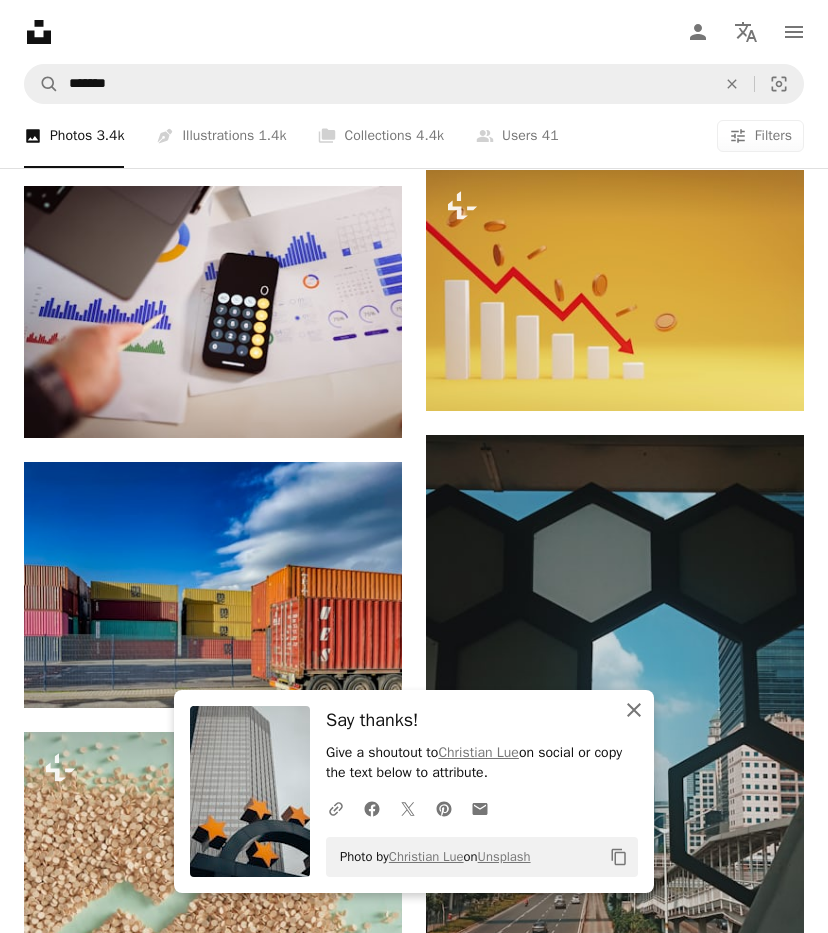 click on "An X shape" 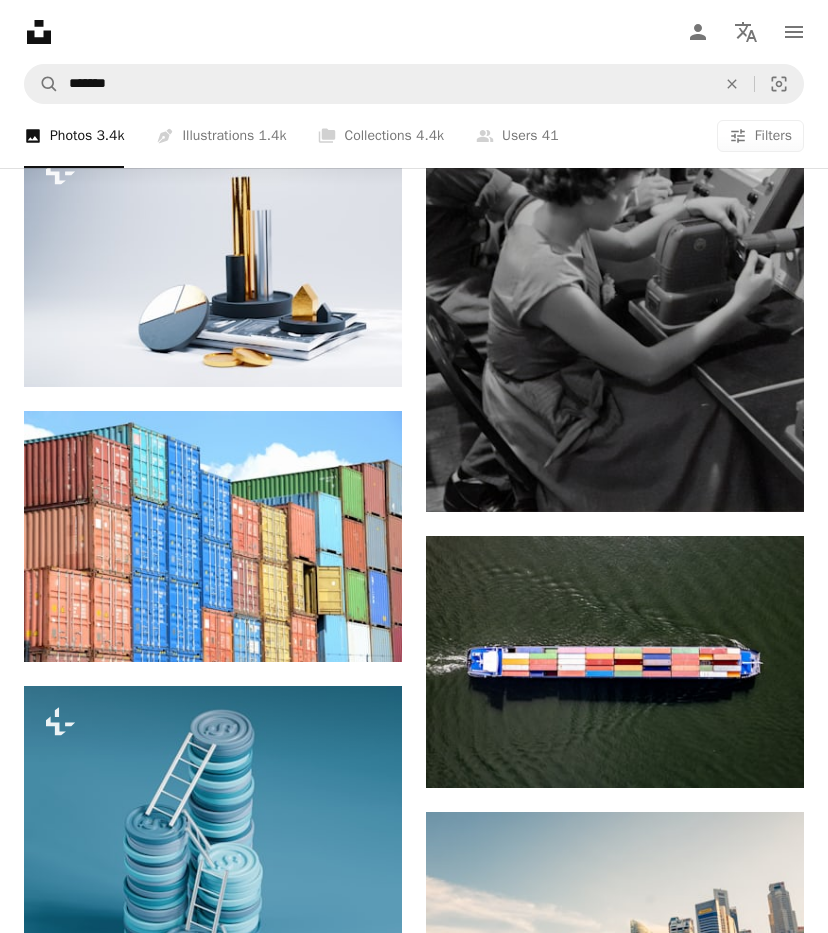 scroll, scrollTop: 13000, scrollLeft: 0, axis: vertical 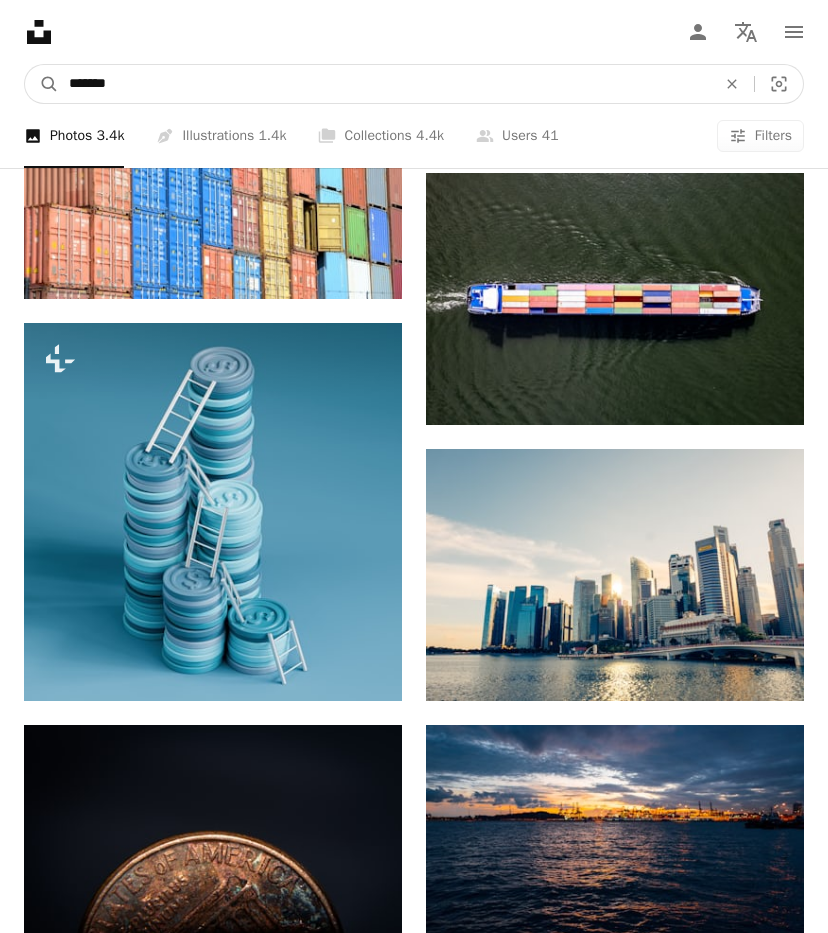 drag, startPoint x: 226, startPoint y: 81, endPoint x: 6, endPoint y: 85, distance: 220.03636 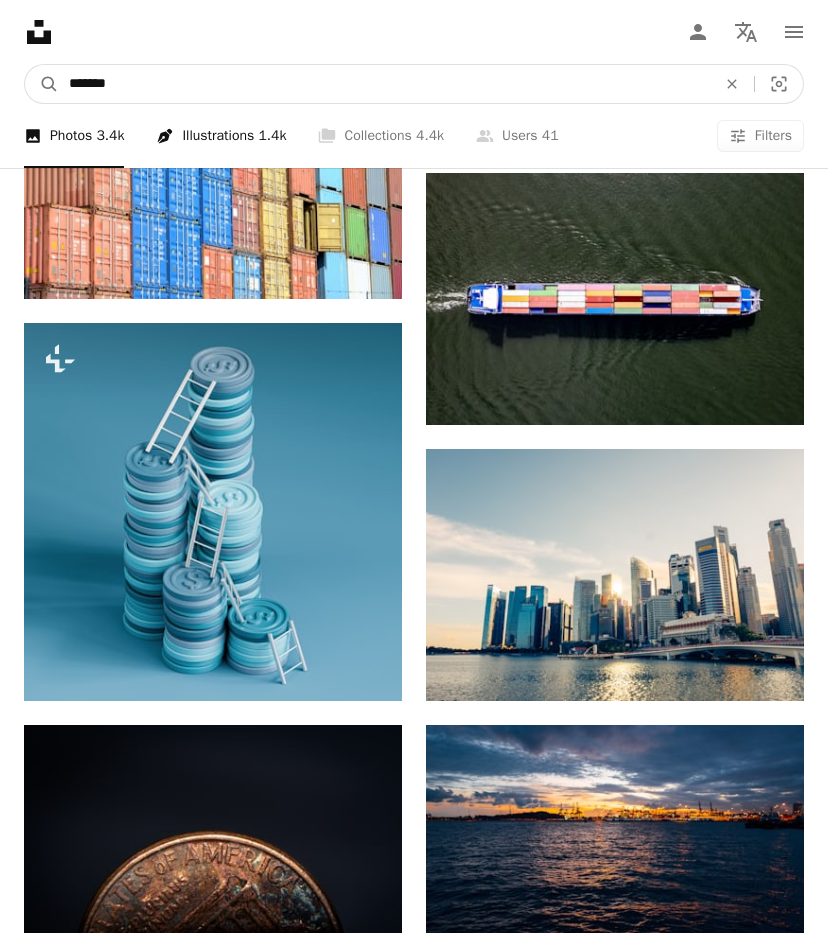 paste on "**********" 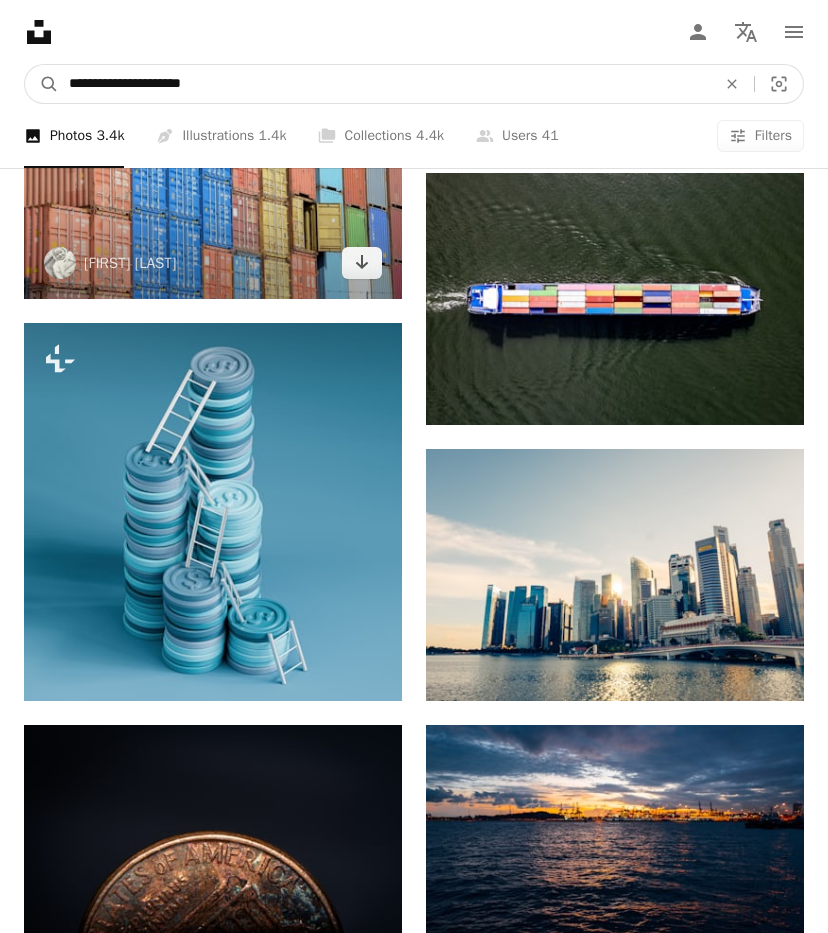 click on "A magnifying glass" at bounding box center [42, 84] 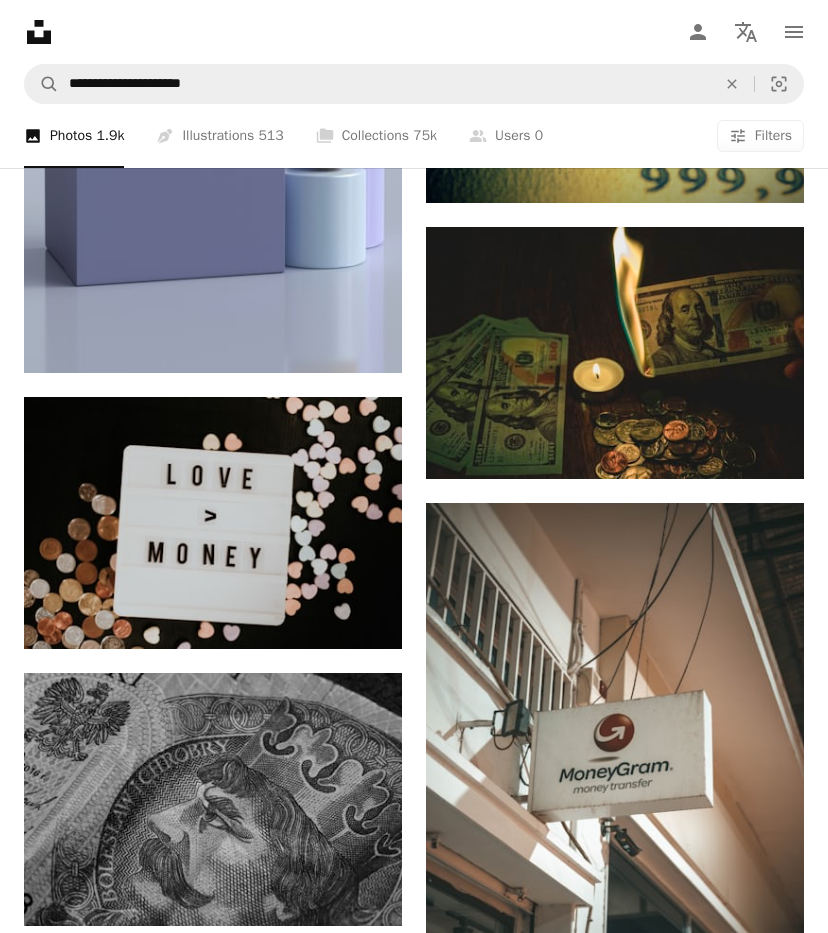 scroll, scrollTop: 1800, scrollLeft: 0, axis: vertical 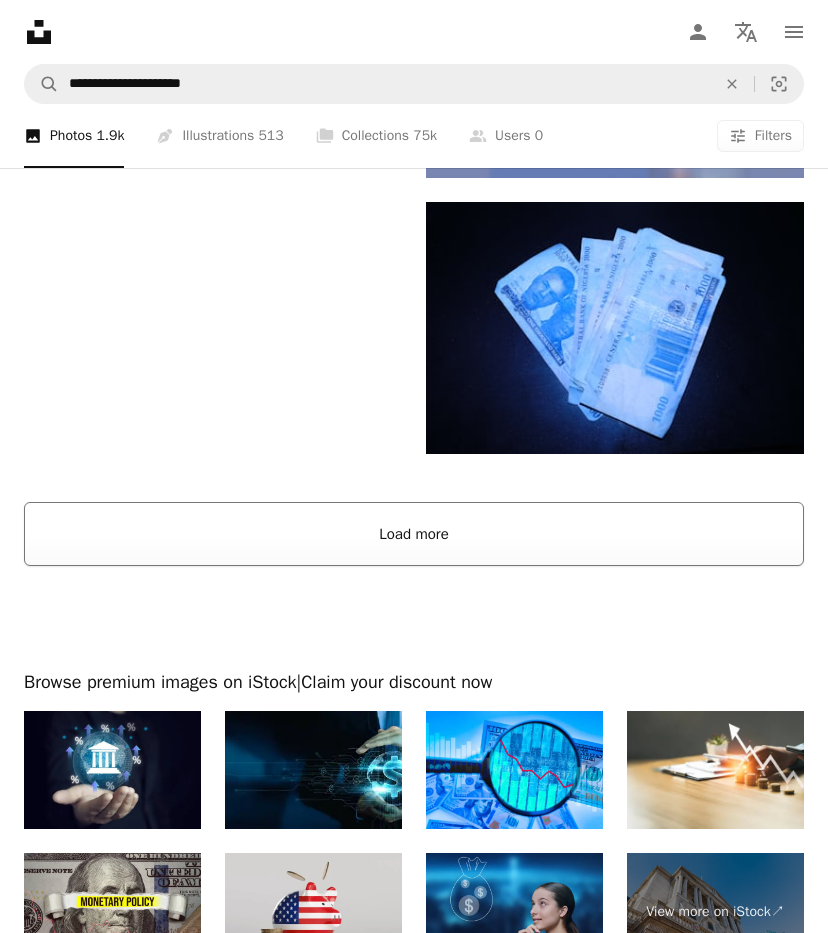 click on "Load more" at bounding box center (414, 534) 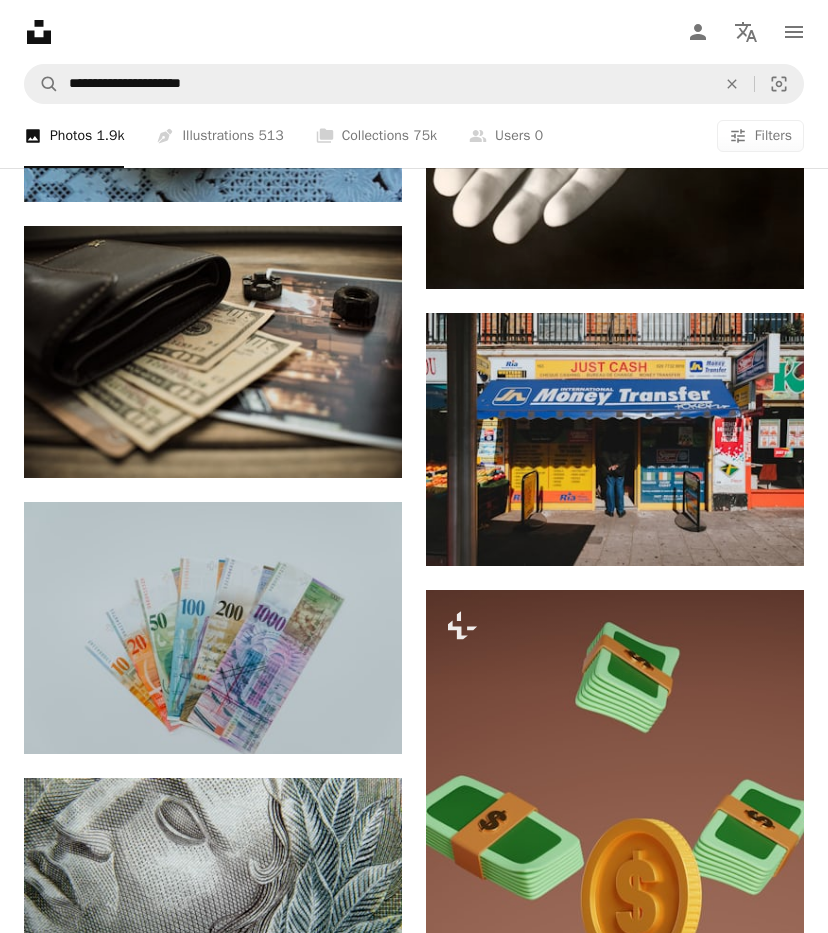 scroll, scrollTop: 8500, scrollLeft: 0, axis: vertical 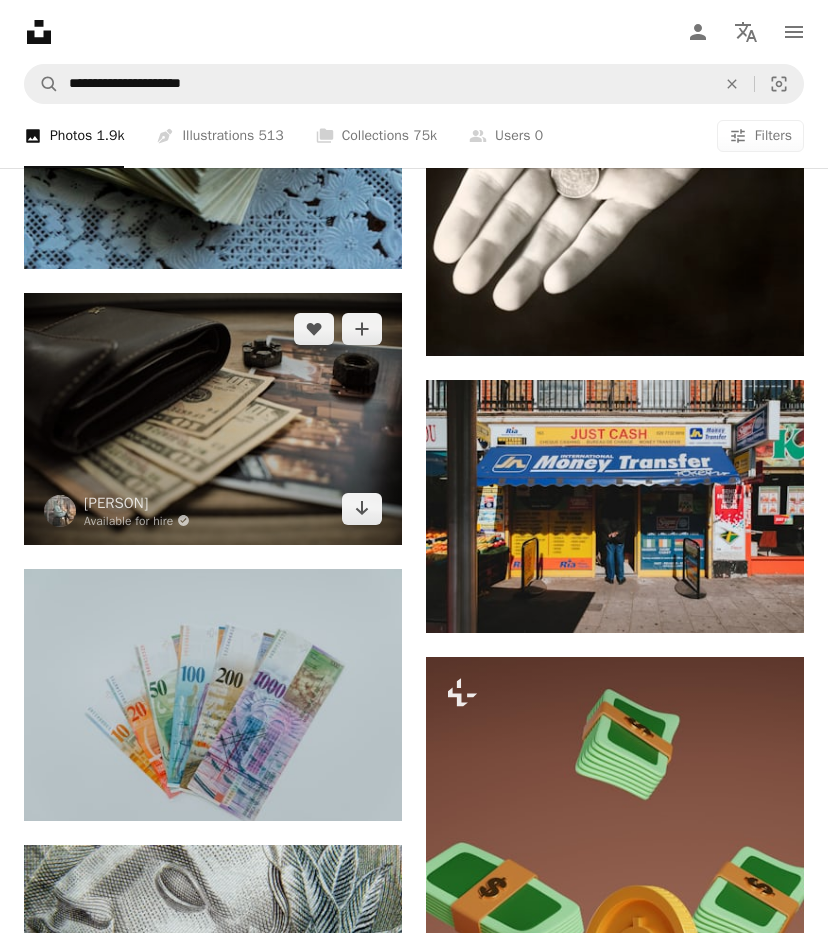 click at bounding box center [213, 418] 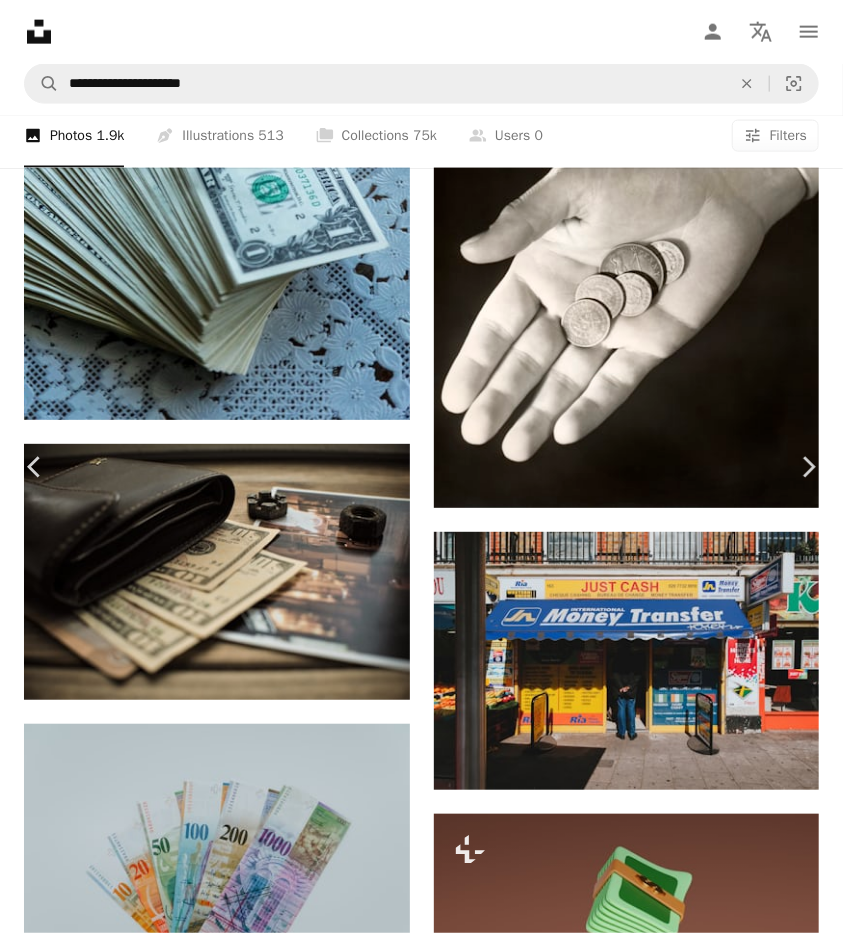 click on "[FIRST] [LAST] Available for hire A checkmark inside of a circle A heart A plus sign Download free Chevron down Zoom in Views 150,990 Downloads 713 A forward-right arrow Share Info icon Info More Actions wallet with money on a wooden background Calendar outlined Published on  May 19, 2020 Camera NIKON CORPORATION, NIKON D700 Safety Free to use under the  Unsplash License money clothing brown apparel accessory wallet accessories helmet HD Wallpapers Browse premium related images on iStock  |  Save 20% with code UNSPLASH20 View more on iStock  ↗ Related images A heart A plus sign [FIRST] [LAST] Arrow pointing down A heart A plus sign [FIRST] [LAST] Available for hire A checkmark inside of a circle Arrow pointing down A heart A plus sign [FIRST] [LAST] Arrow pointing down A heart A plus sign [FIRST] [LAST] Available for hire A checkmark inside of a circle Arrow pointing down" at bounding box center [421, 4051] 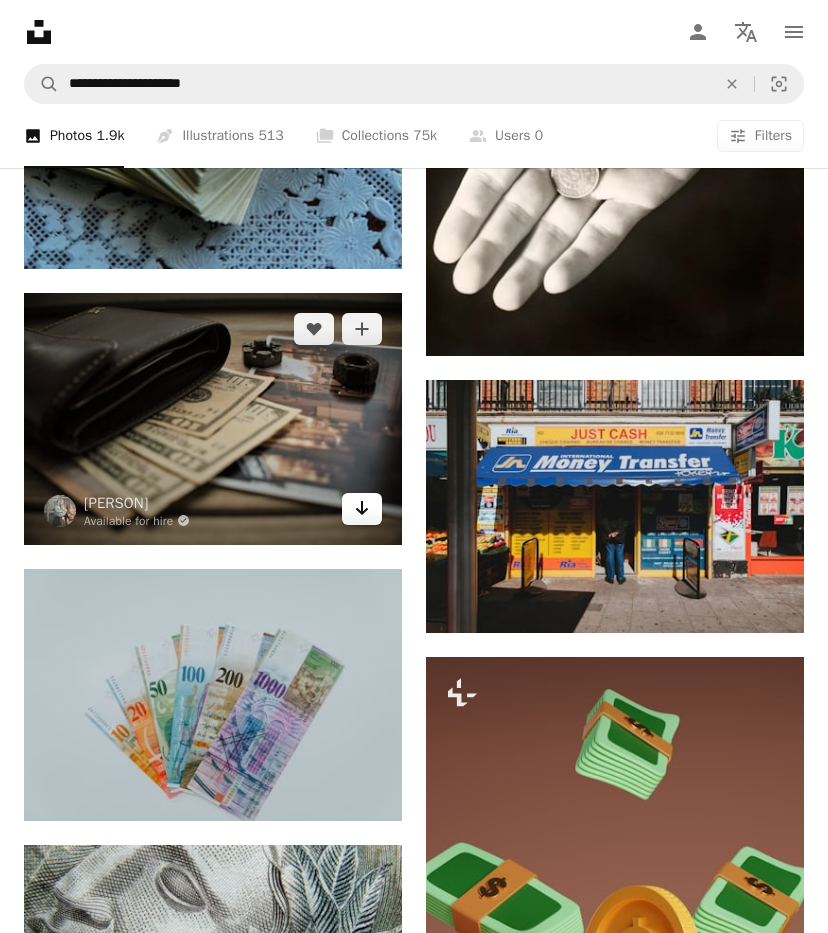 click on "Arrow pointing down" 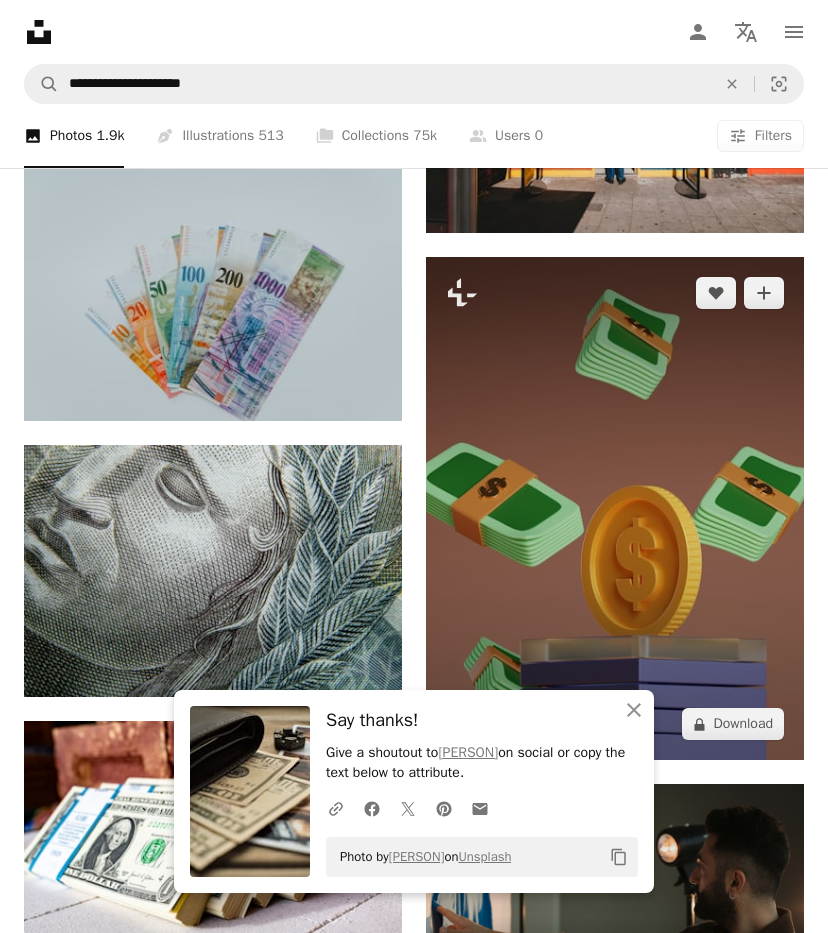 scroll, scrollTop: 9000, scrollLeft: 0, axis: vertical 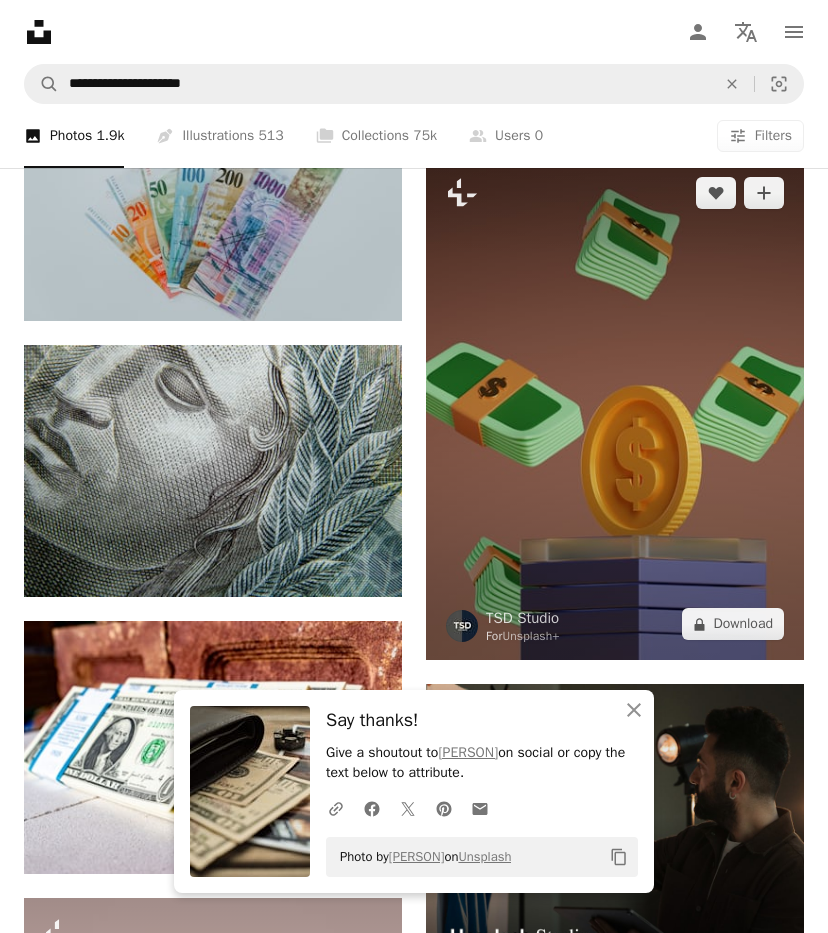 click at bounding box center [615, 409] 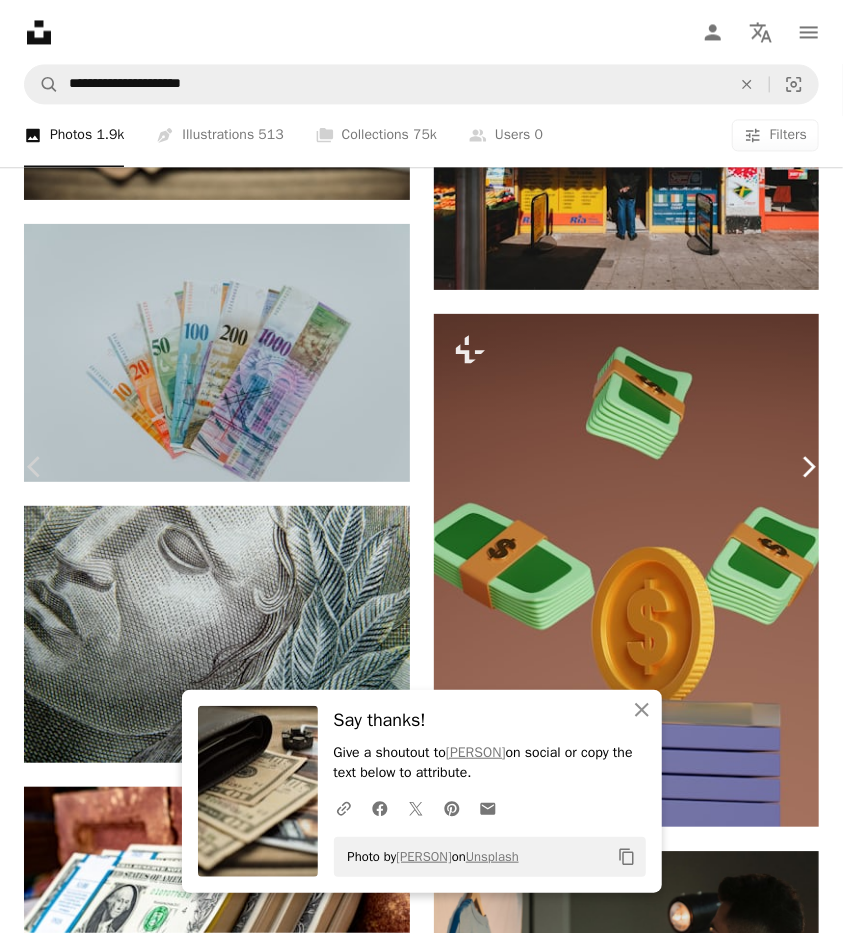 click on "Chevron right" at bounding box center [808, 467] 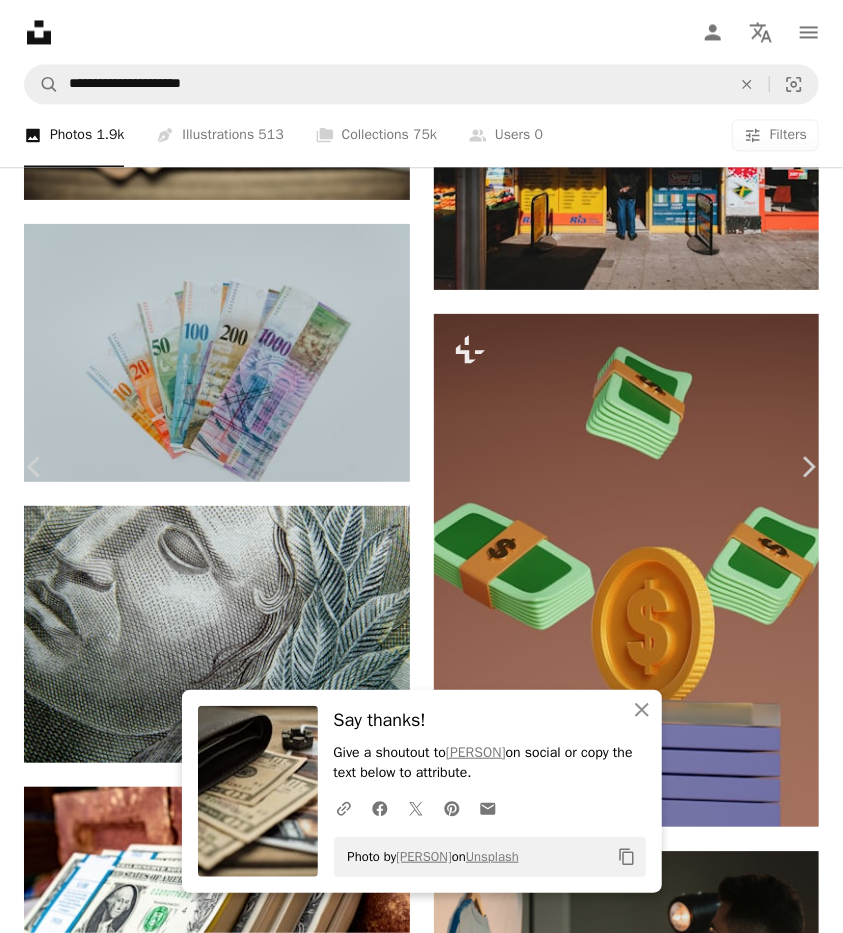 click on "An X shape Chevron left Chevron right An X shape Close Say thanks! Give a shoutout to  [PERSON]  on social or copy the text below to attribute. A URL sharing icon (chains) Facebook icon X (formerly Twitter) icon Pinterest icon An envelope Photo by  [PERSON]  on  Unsplash
Copy content [PERSON] [PERSON] A heart A plus sign Download free Chevron down Zoom in Views 66,460 Downloads 414 A forward-right arrow Share Info icon Info More Actions The building is very expensive Calendar outlined Published on  [MONTH] [DAY], [YEAR] Camera Canon, EOS R7 Safety Free to use under the  Unsplash License green white red dollar shadow concrete united states brick american stack one bill many buck usd lot batch woman human money Free stock photos Browse premium related images on iStock  |  Save 20% with code UNSPLASH20 Related images" at bounding box center [421, 6573] 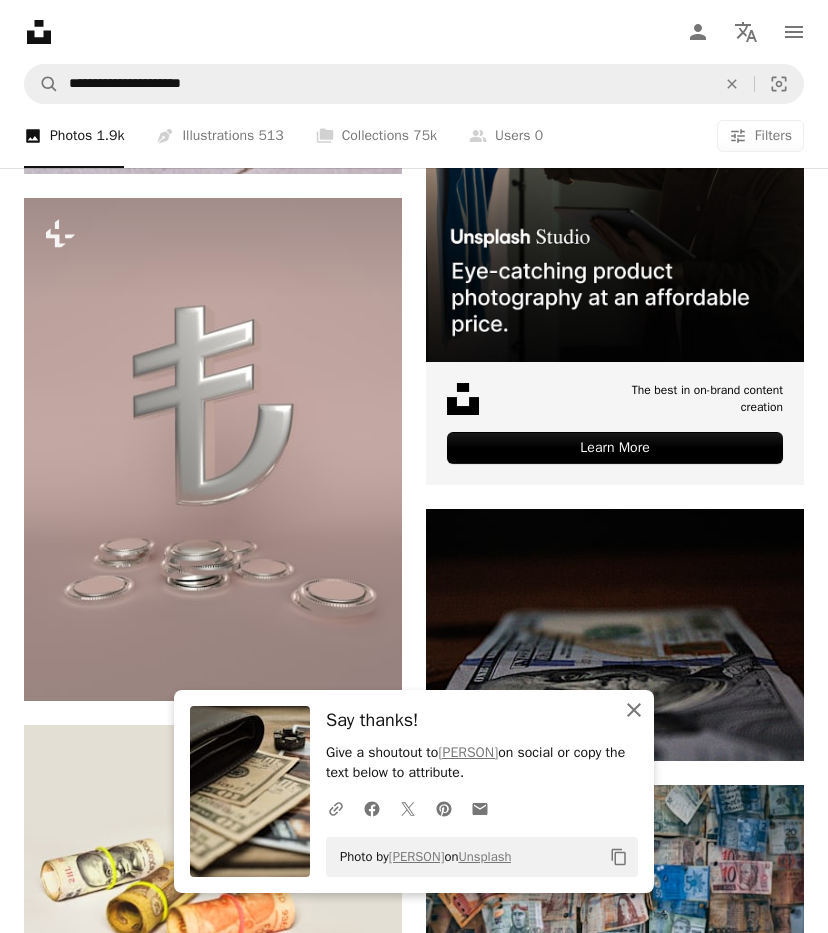 click on "An X shape Close" at bounding box center [634, 710] 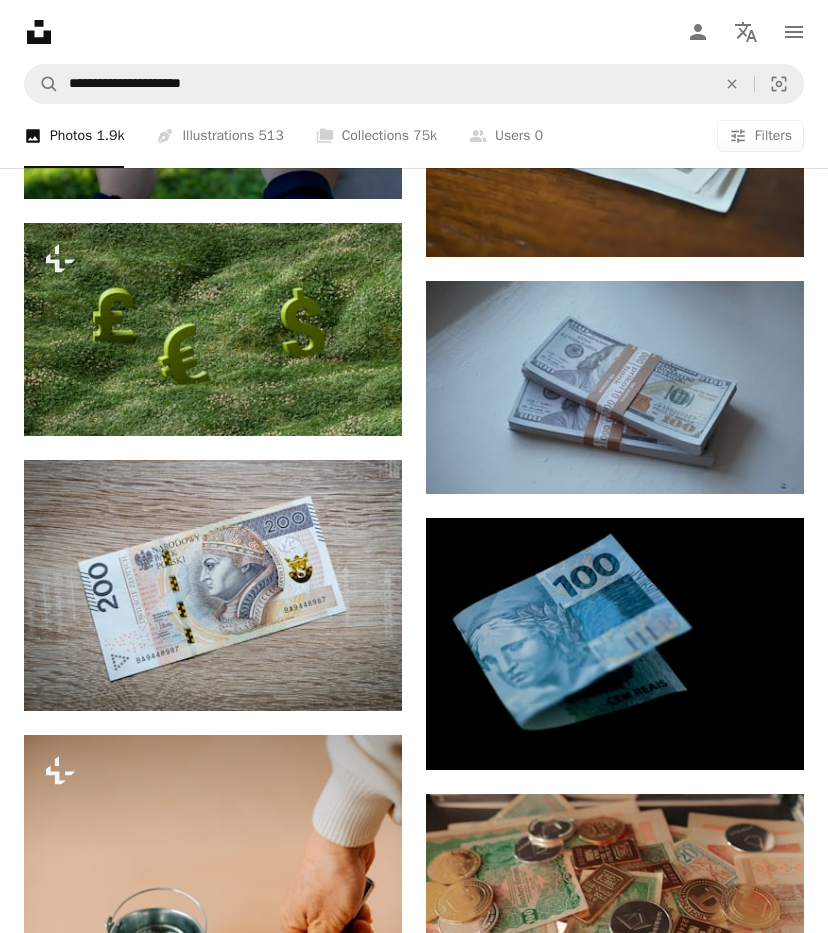 scroll, scrollTop: 15500, scrollLeft: 0, axis: vertical 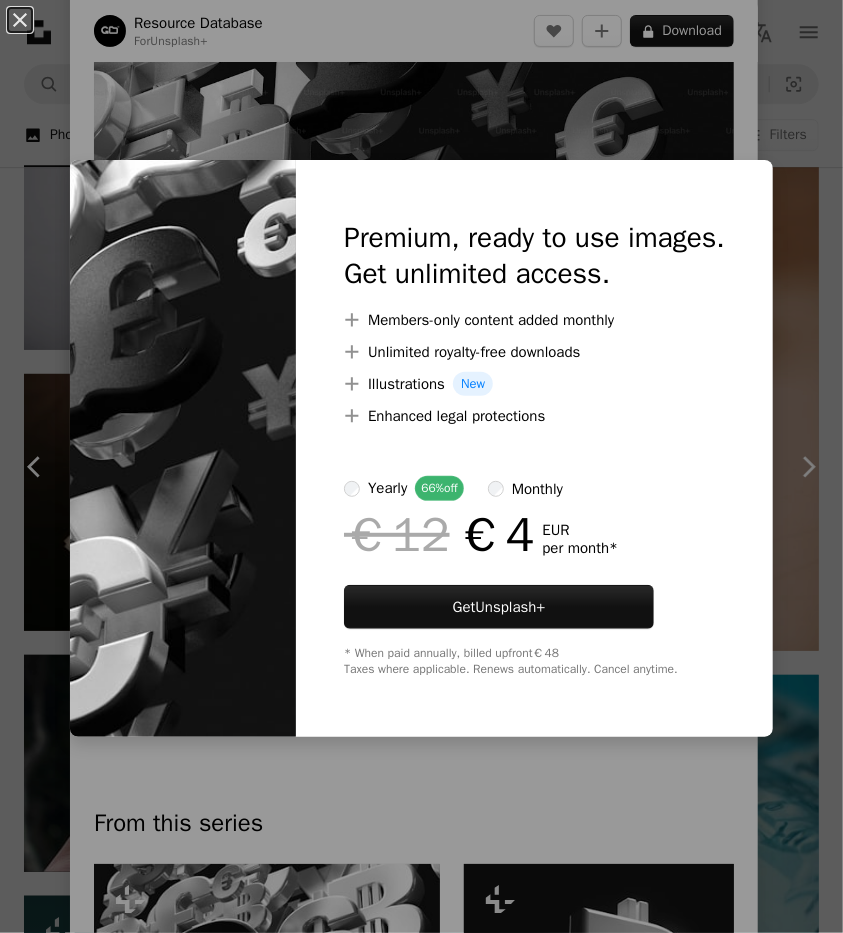 click on "An X shape Premium, ready to use images. Get unlimited access. A plus sign Members-only content added monthly A plus sign Unlimited royalty-free downloads A plus sign Illustrations  New A plus sign Enhanced legal protections yearly 66%  off monthly €12   €4 EUR per month * Get  Unsplash+ * When paid annually, billed upfront  €48 Taxes where applicable. Renews automatically. Cancel anytime." at bounding box center (421, 466) 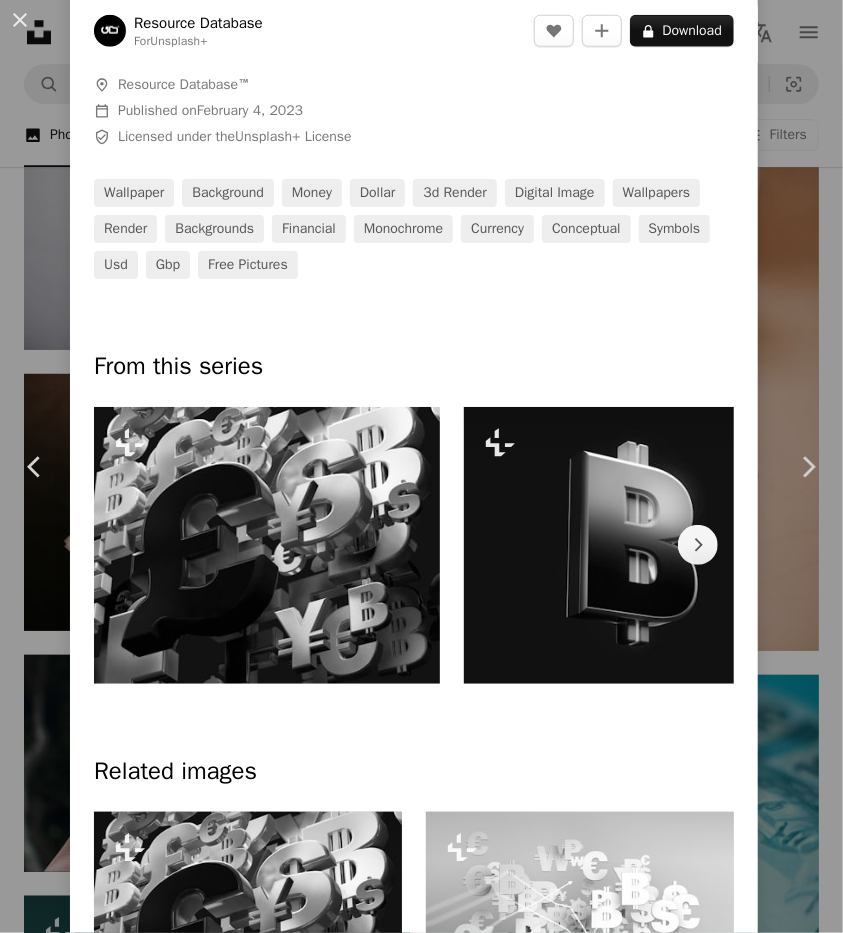 scroll, scrollTop: 700, scrollLeft: 0, axis: vertical 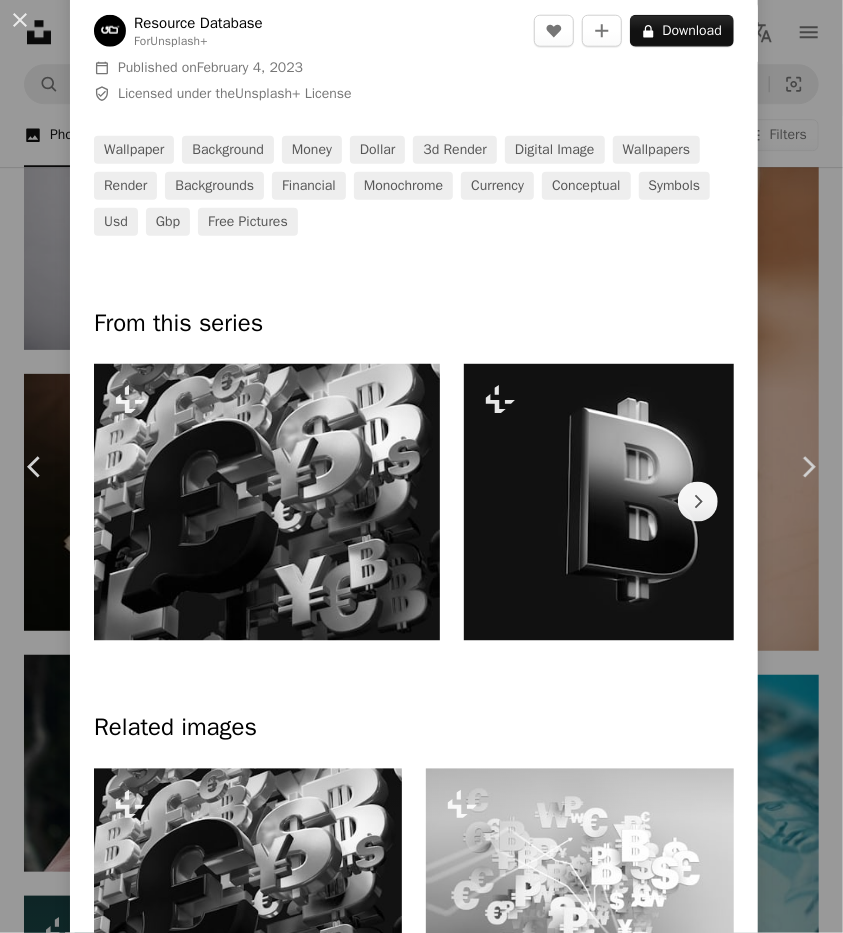click at bounding box center (267, 502) 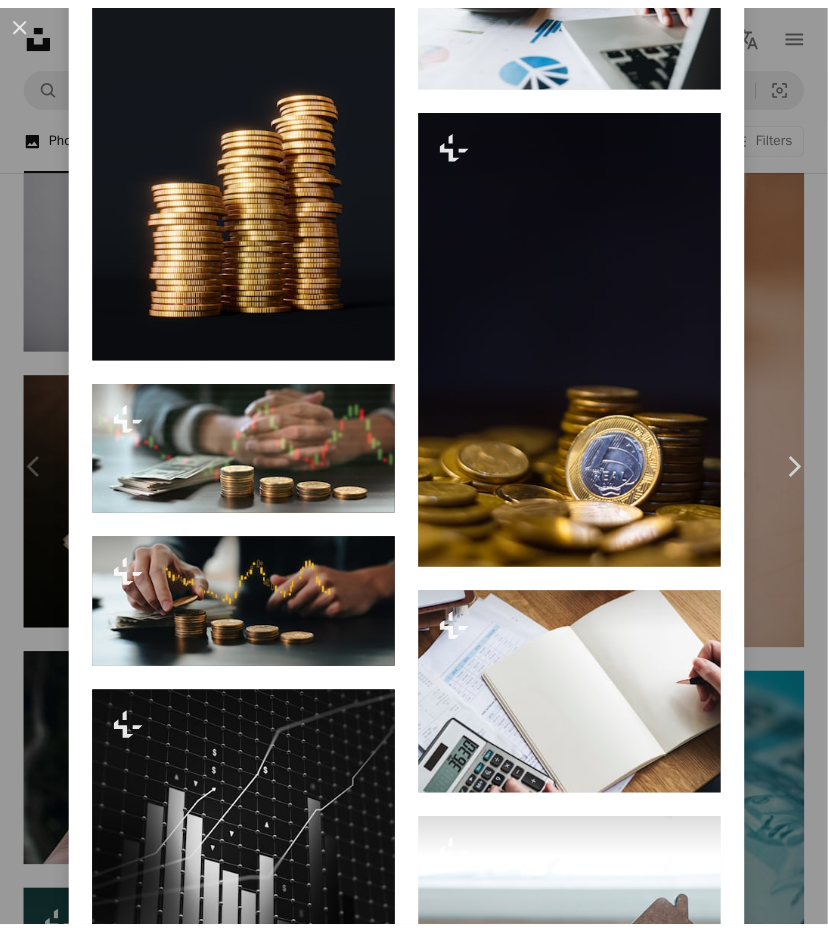 scroll, scrollTop: 7800, scrollLeft: 0, axis: vertical 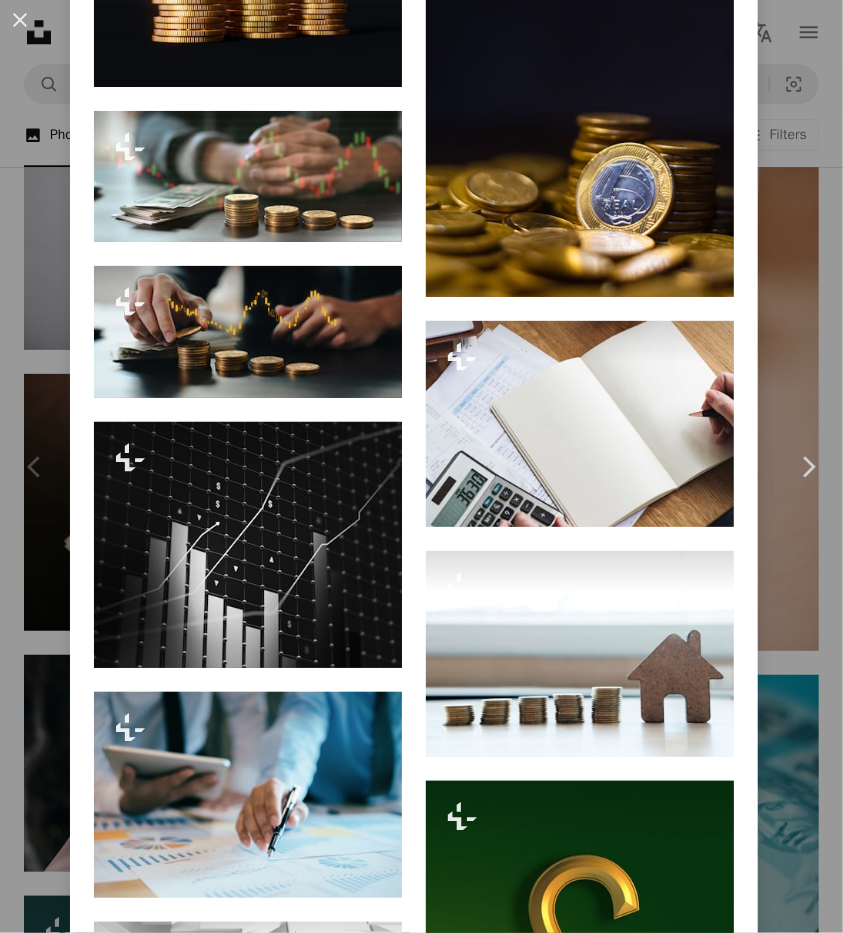 click on "An X shape Chevron left Chevron right Resource Database For  Unsplash+ A heart A plus sign A lock Download Zoom in A forward-right arrow Share More Actions Investing : Foreign Exchange Currencies | Unsplash+ Production Item #UNI-1.002 | RSDB™ A map marker Resource Database™ Calendar outlined Published on  February 4, 2023 Safety Licensed under the  Unsplash+ License wallpaper background money dollar 3d render digital image wallpapers render backgrounds financial monochrome currency conceptual symbols british pound gbp Free stock photos From this series Chevron right Plus sign for Unsplash+ Plus sign for Unsplash+ Plus sign for Unsplash+ Plus sign for Unsplash+ Plus sign for Unsplash+ Plus sign for Unsplash+ Plus sign for Unsplash+ Plus sign for Unsplash+ Plus sign for Unsplash+ Plus sign for Unsplash+ Related images Plus sign for Unsplash+ A heart A plus sign Resource Database For  Unsplash+ A lock Download Plus sign for Unsplash+ A heart A plus sign Resource Database For  Unsplash+ A lock Download For" at bounding box center (421, 466) 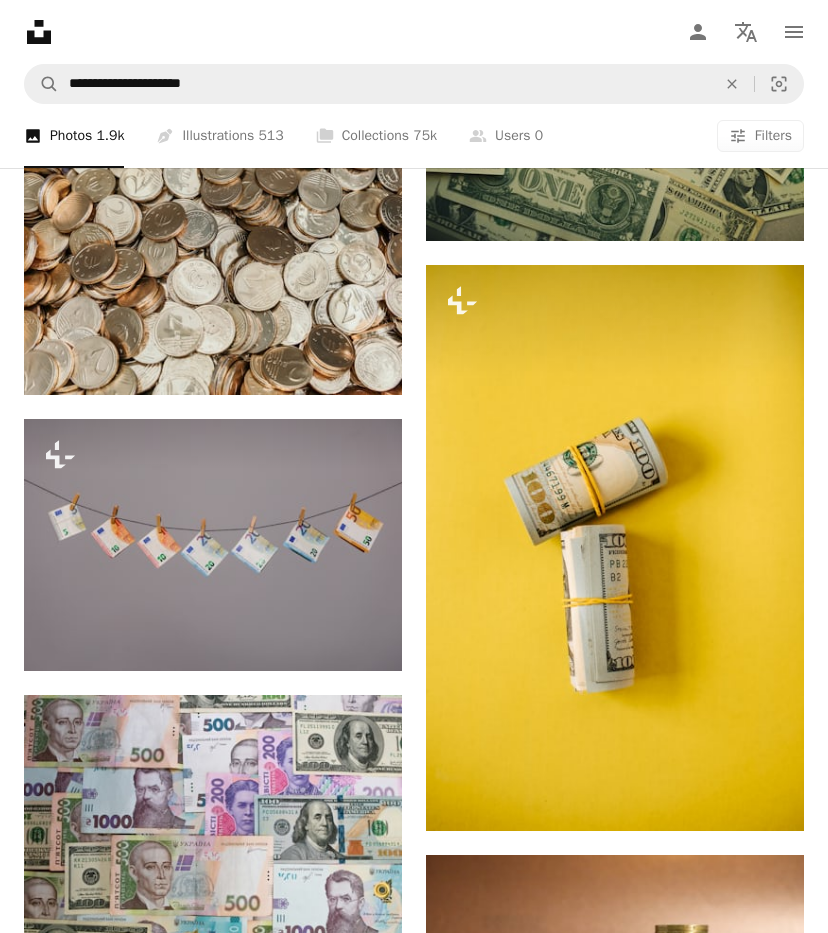 scroll, scrollTop: 61200, scrollLeft: 0, axis: vertical 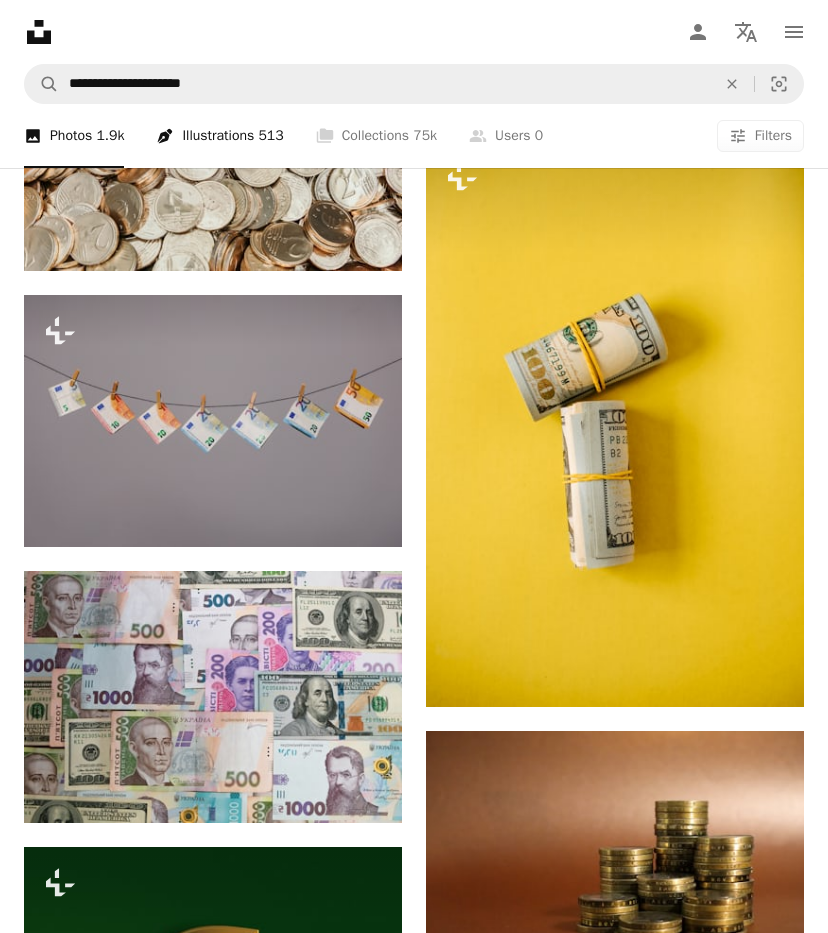 click on "Pen Tool Illustrations   513" at bounding box center [219, 136] 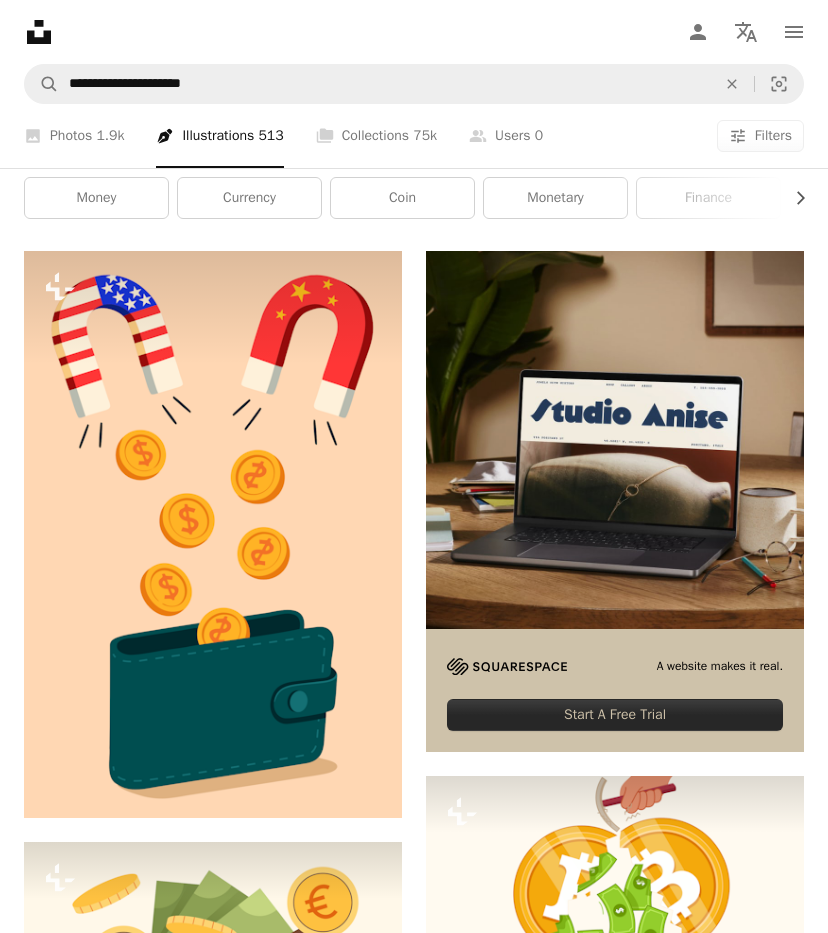 scroll, scrollTop: 300, scrollLeft: 0, axis: vertical 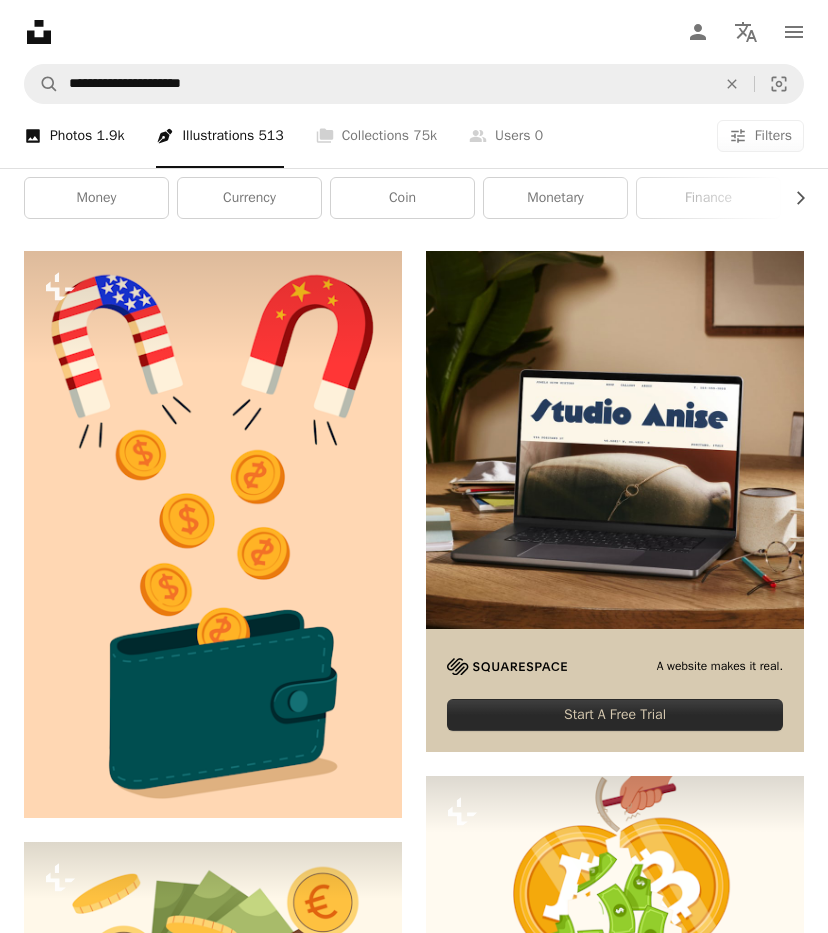 click 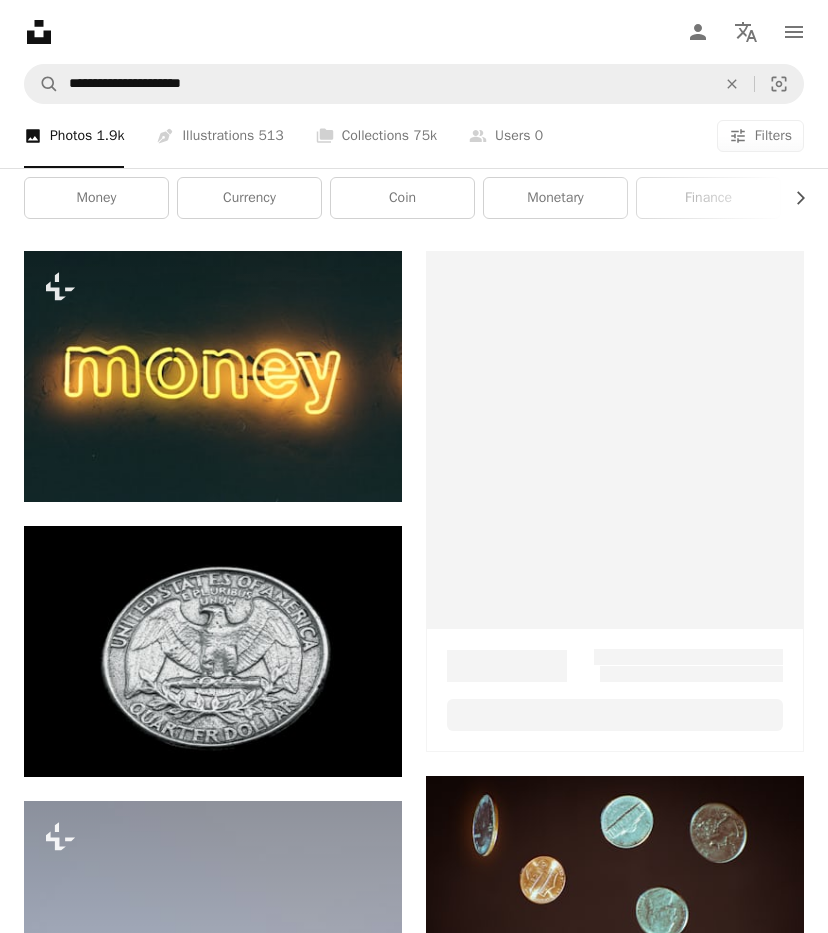 scroll, scrollTop: 0, scrollLeft: 0, axis: both 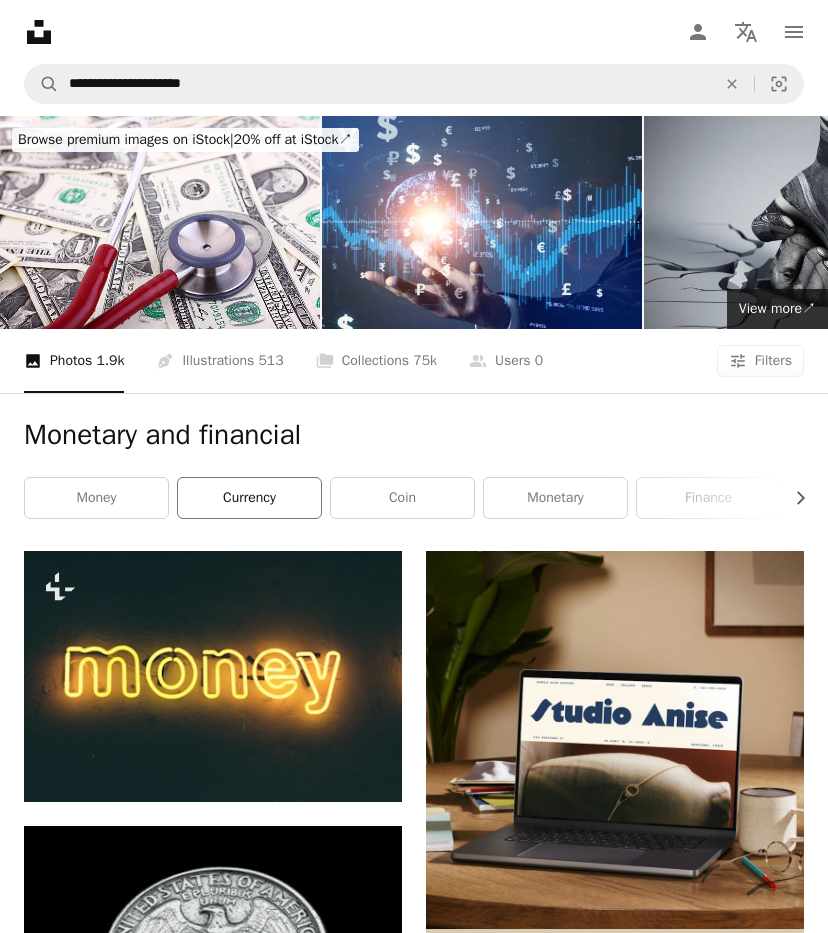 click on "currency" at bounding box center (249, 498) 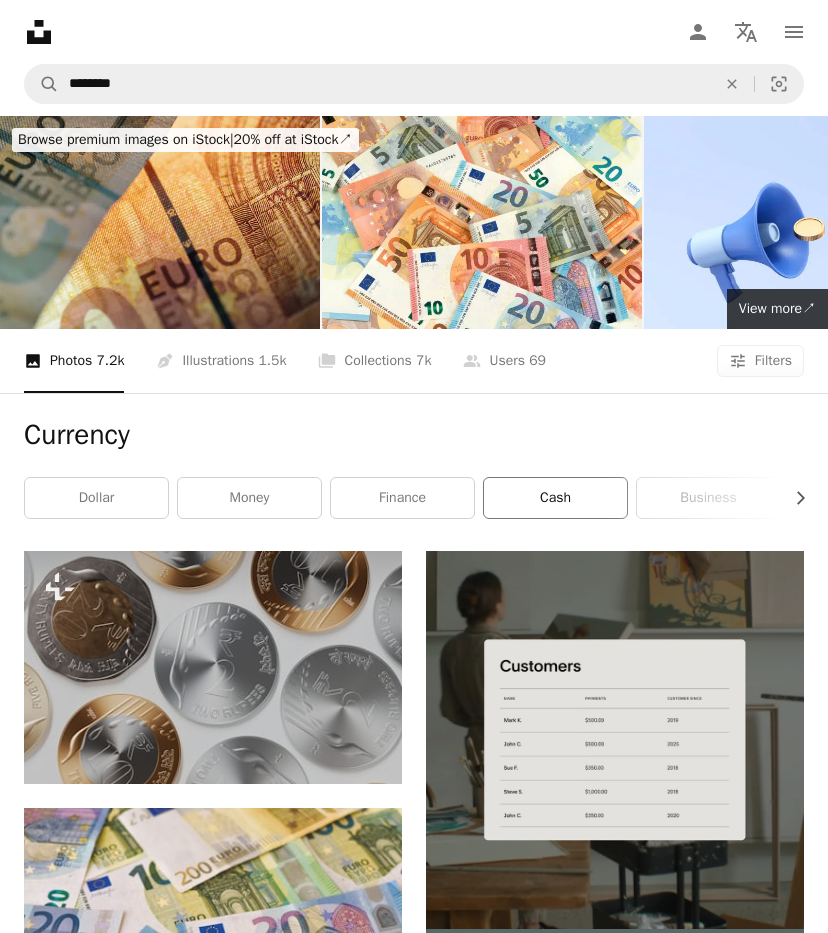 click on "cash" at bounding box center (555, 498) 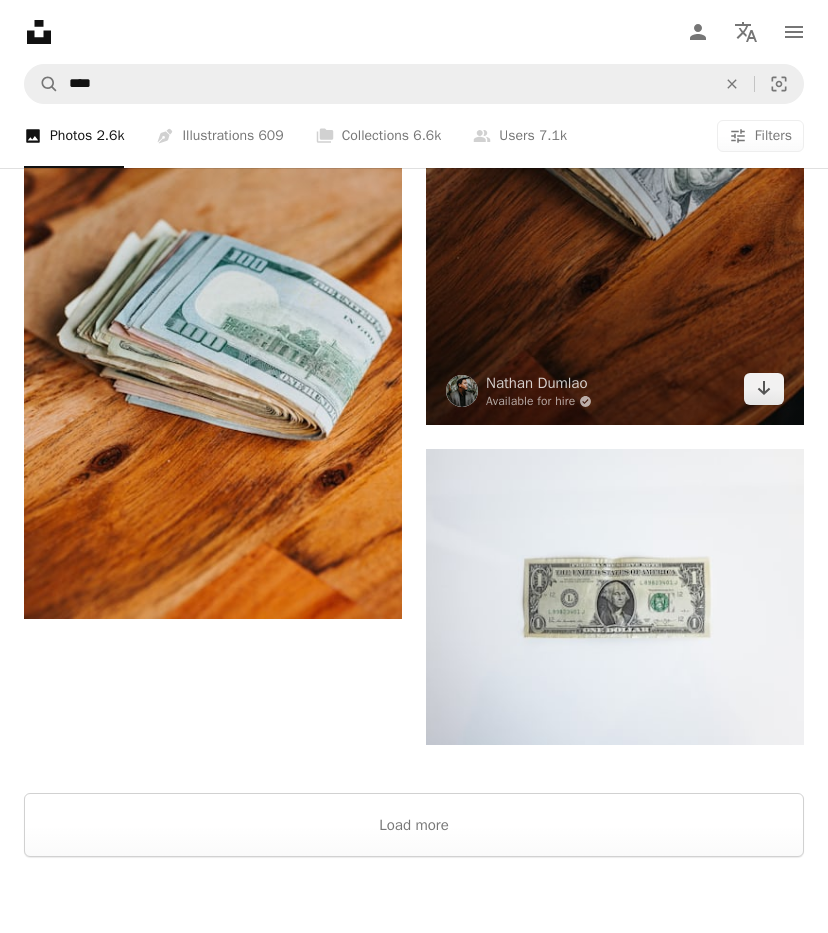 scroll, scrollTop: 4600, scrollLeft: 0, axis: vertical 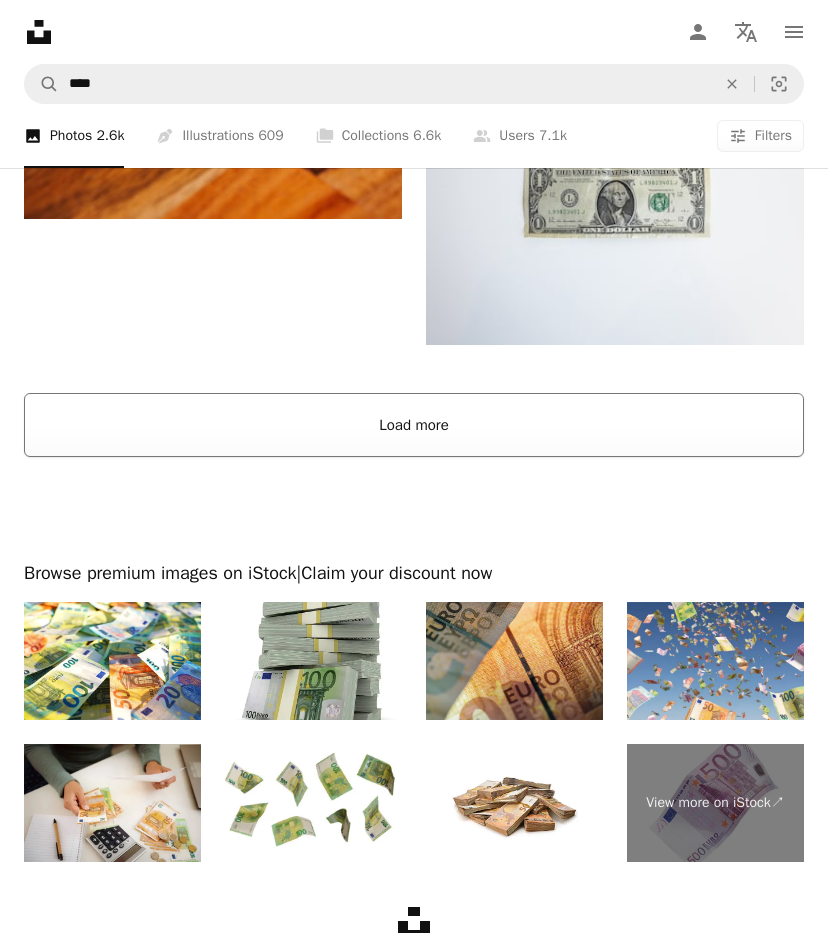 click on "Load more" at bounding box center (414, 425) 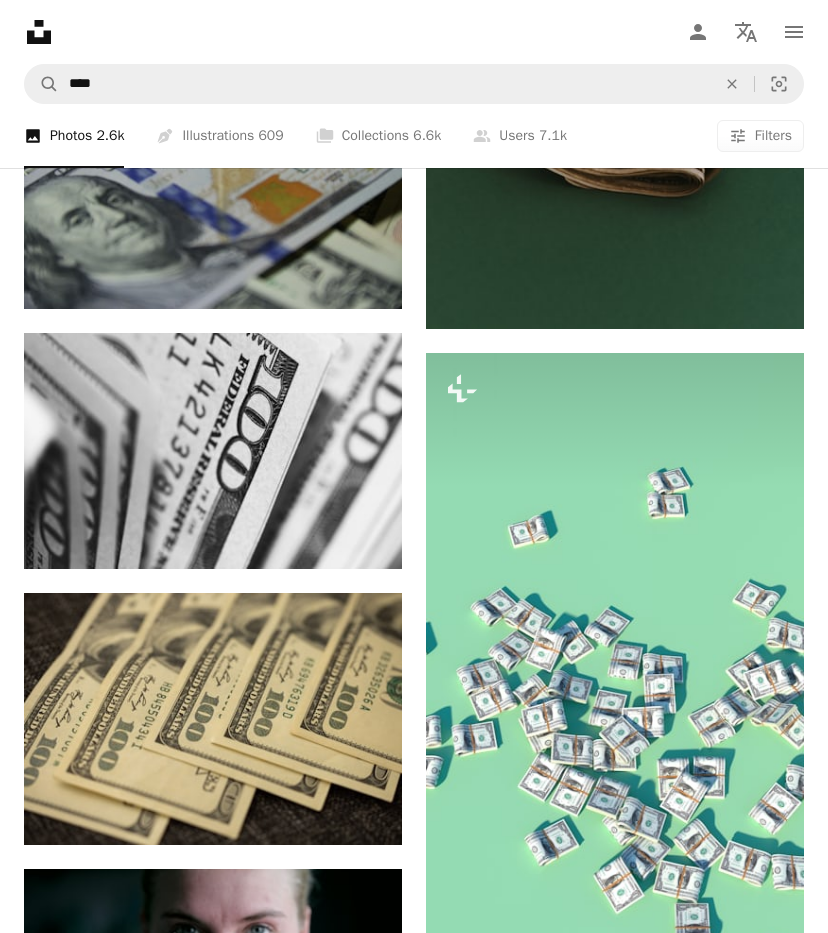 scroll, scrollTop: 6282, scrollLeft: 0, axis: vertical 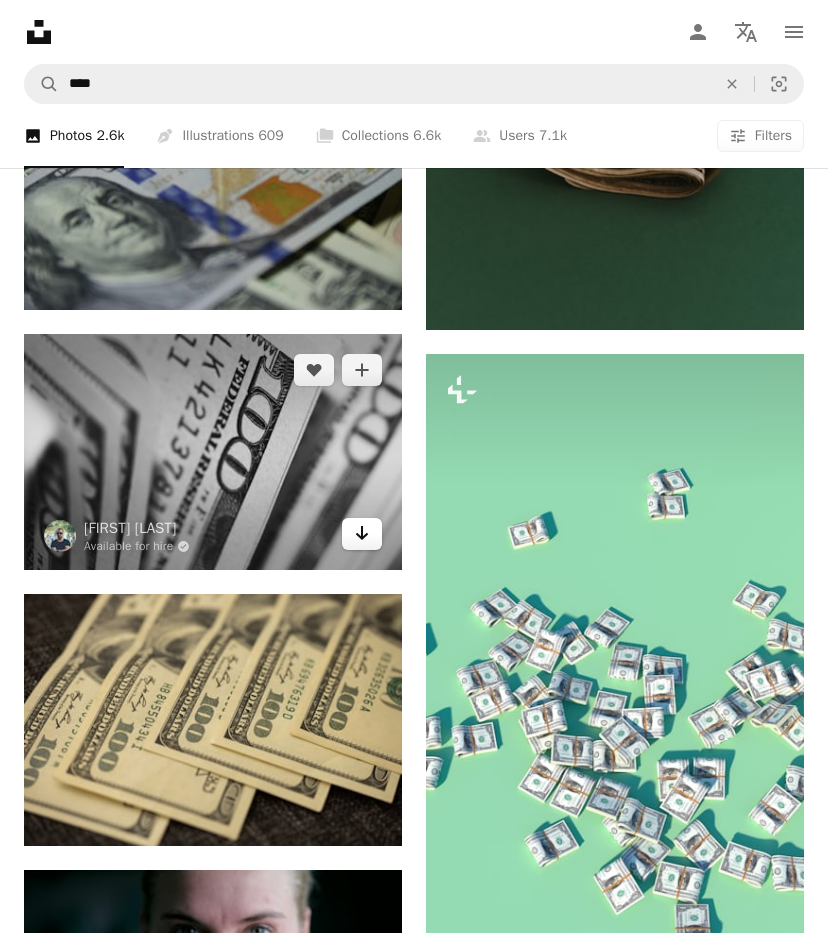 click on "Arrow pointing down" 